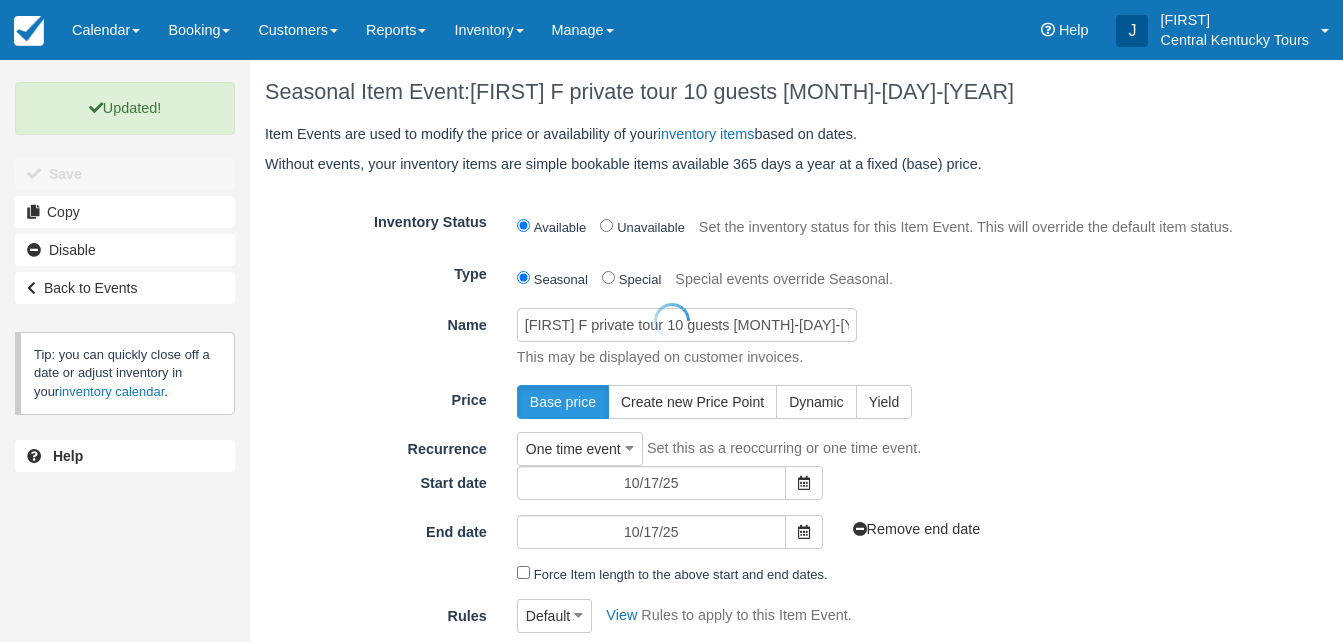 scroll, scrollTop: 0, scrollLeft: 0, axis: both 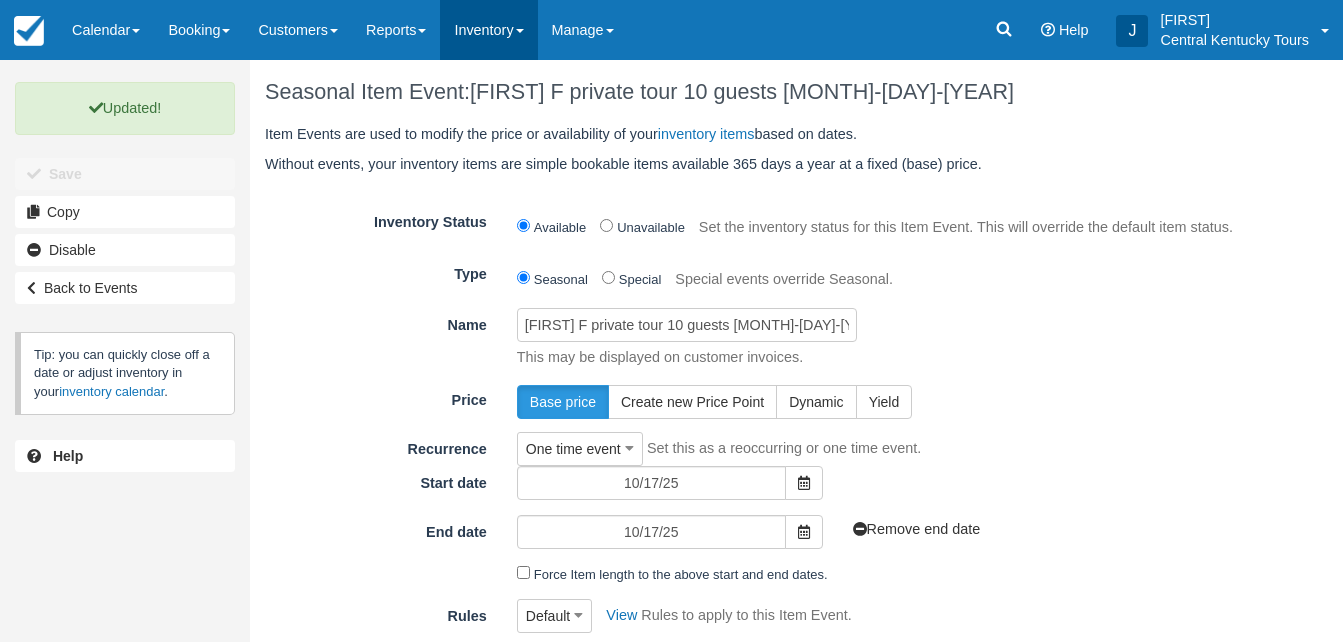 click on "Inventory" at bounding box center [488, 30] 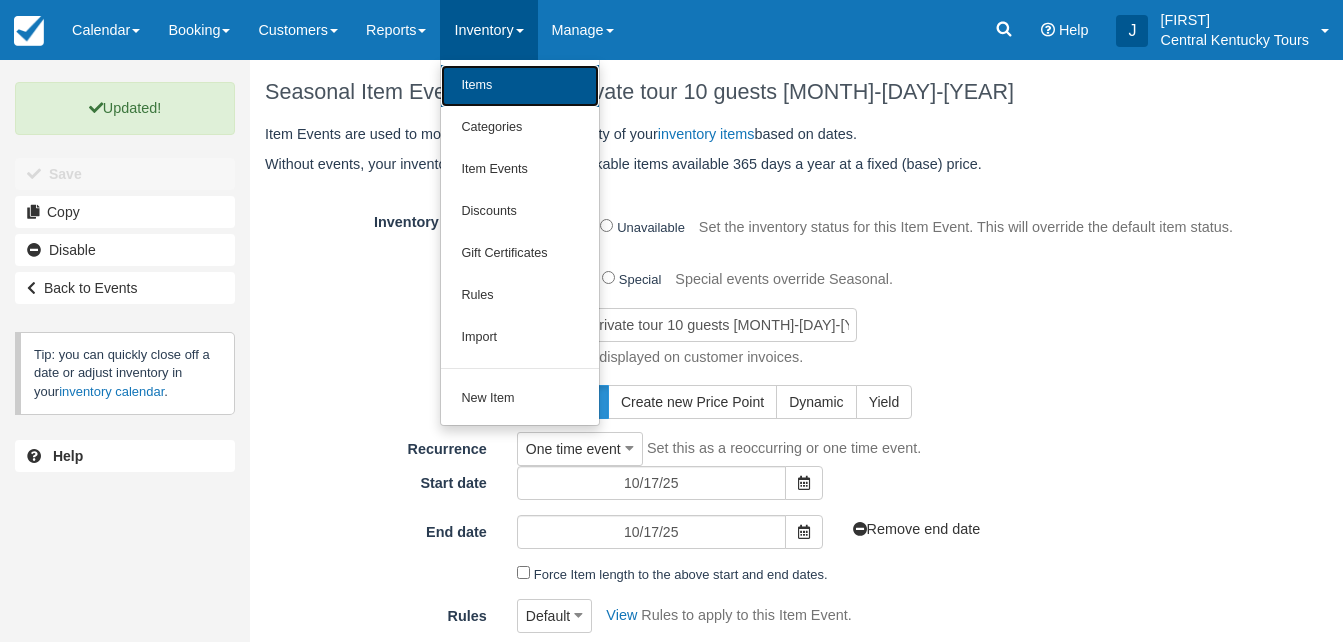 click on "Items" at bounding box center (520, 86) 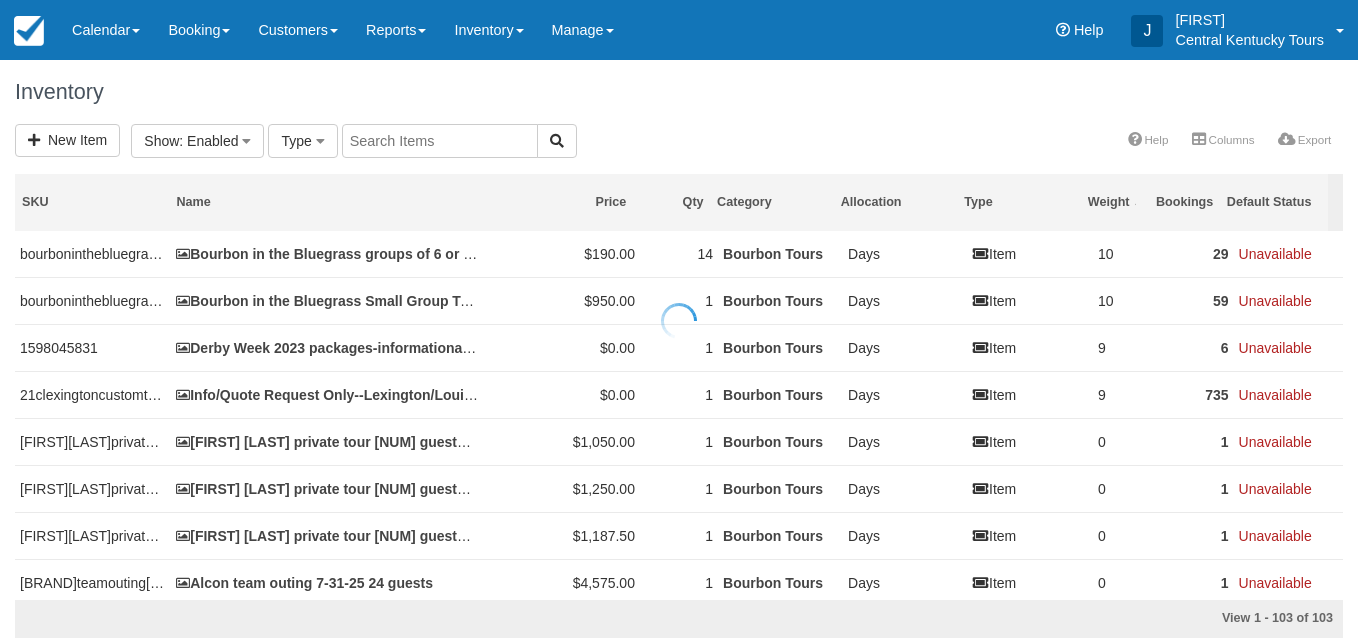 click at bounding box center (679, 321) 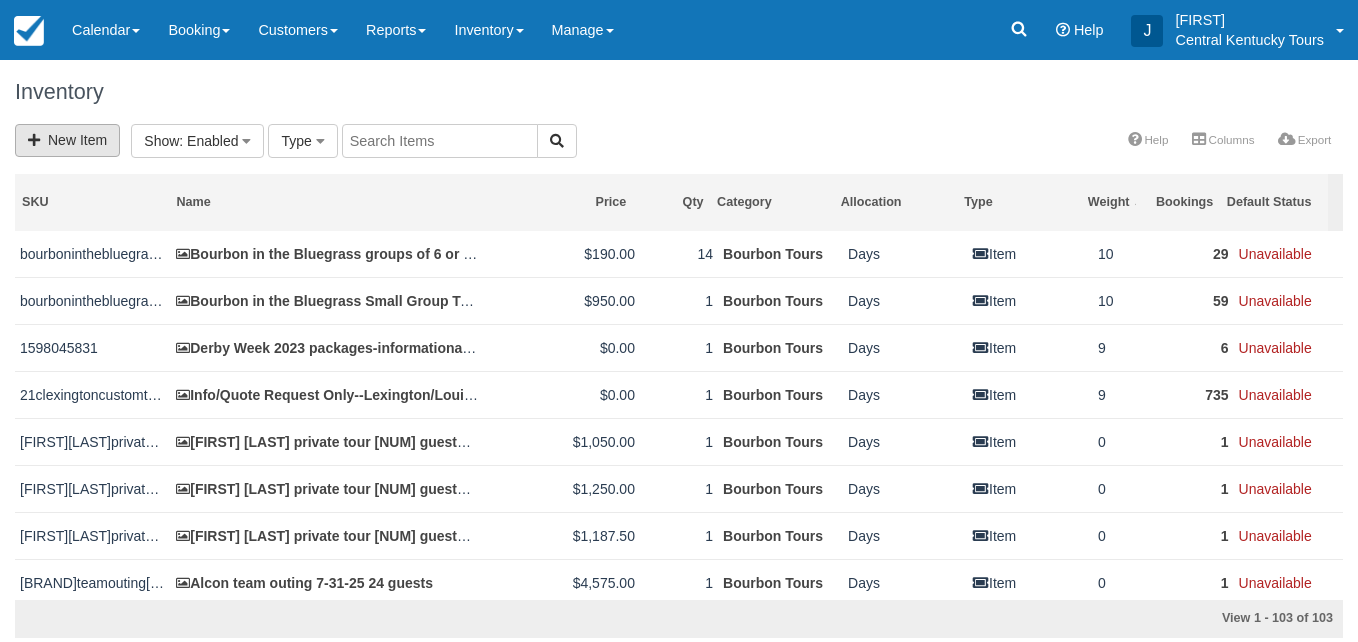 click on "New Item" at bounding box center (67, 140) 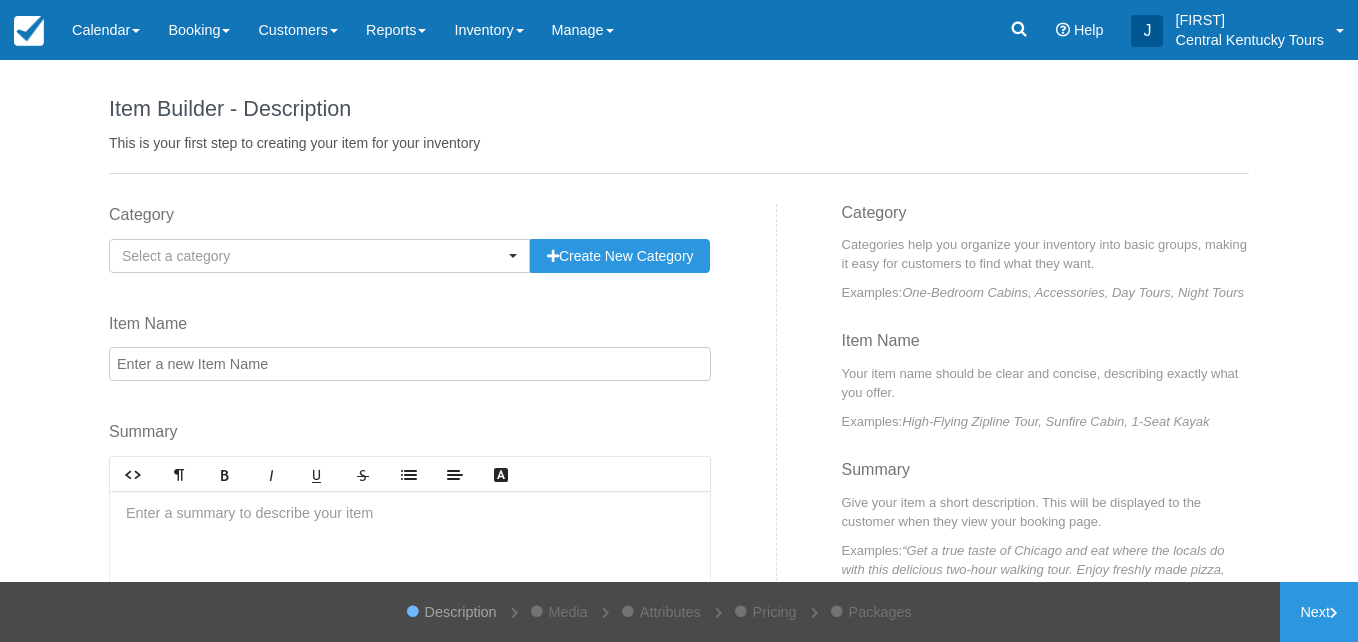 scroll, scrollTop: 0, scrollLeft: 0, axis: both 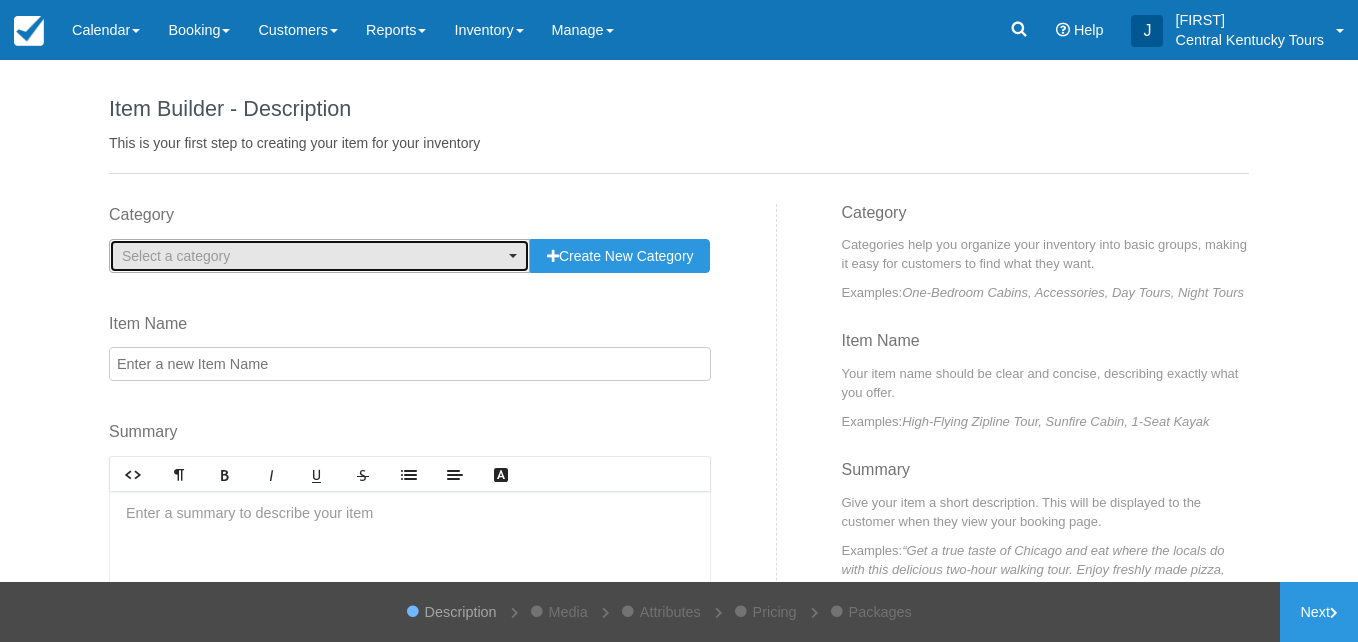 click on "Select a category" at bounding box center [313, 256] 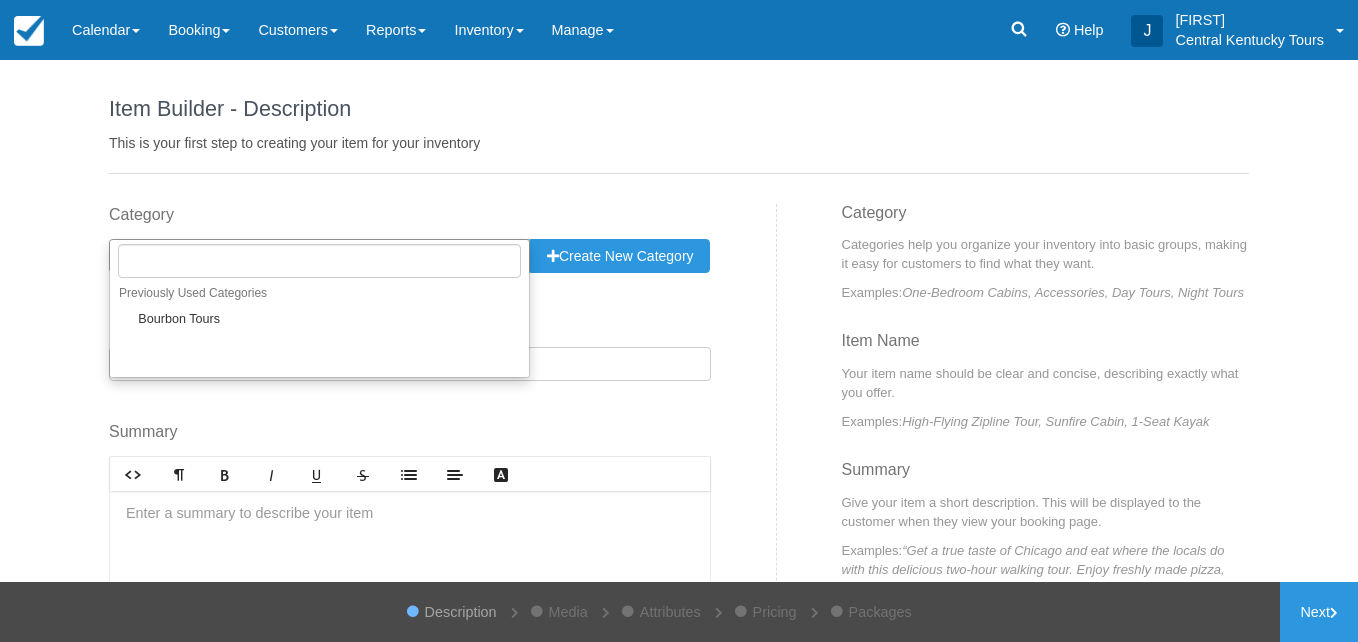 click on "Previously Used Categories Select a category Bourbon Tours" at bounding box center (319, 329) 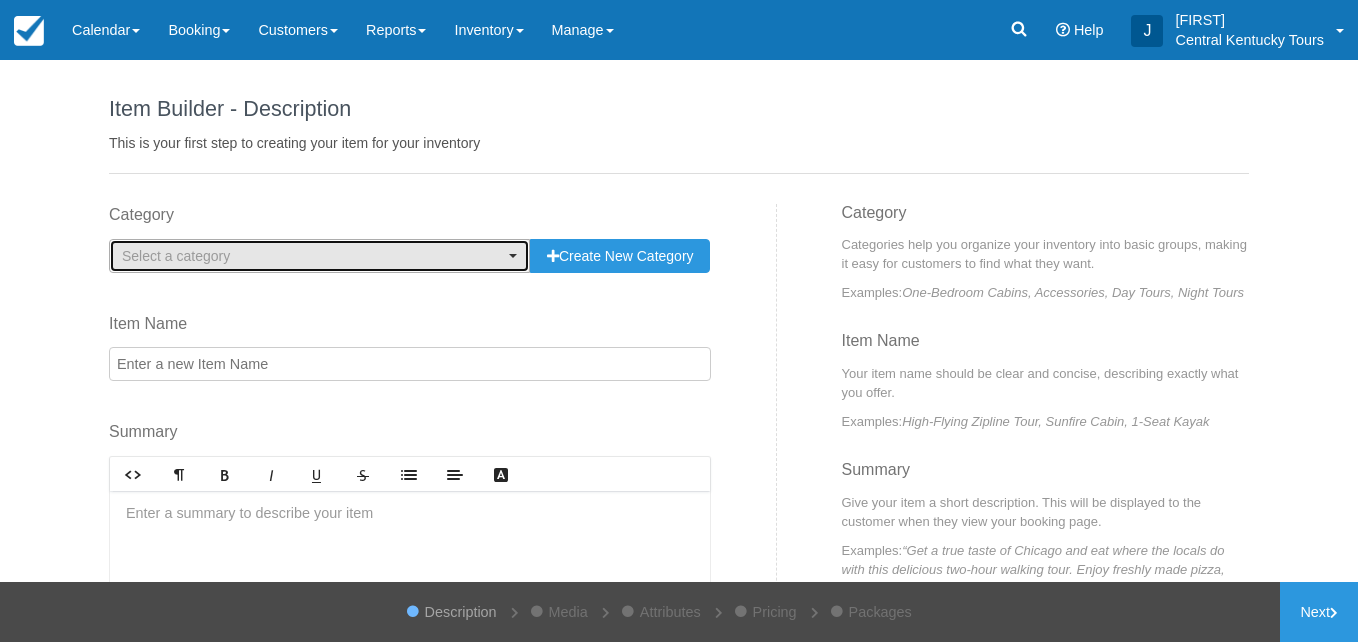 click on "Select a category" at bounding box center (313, 256) 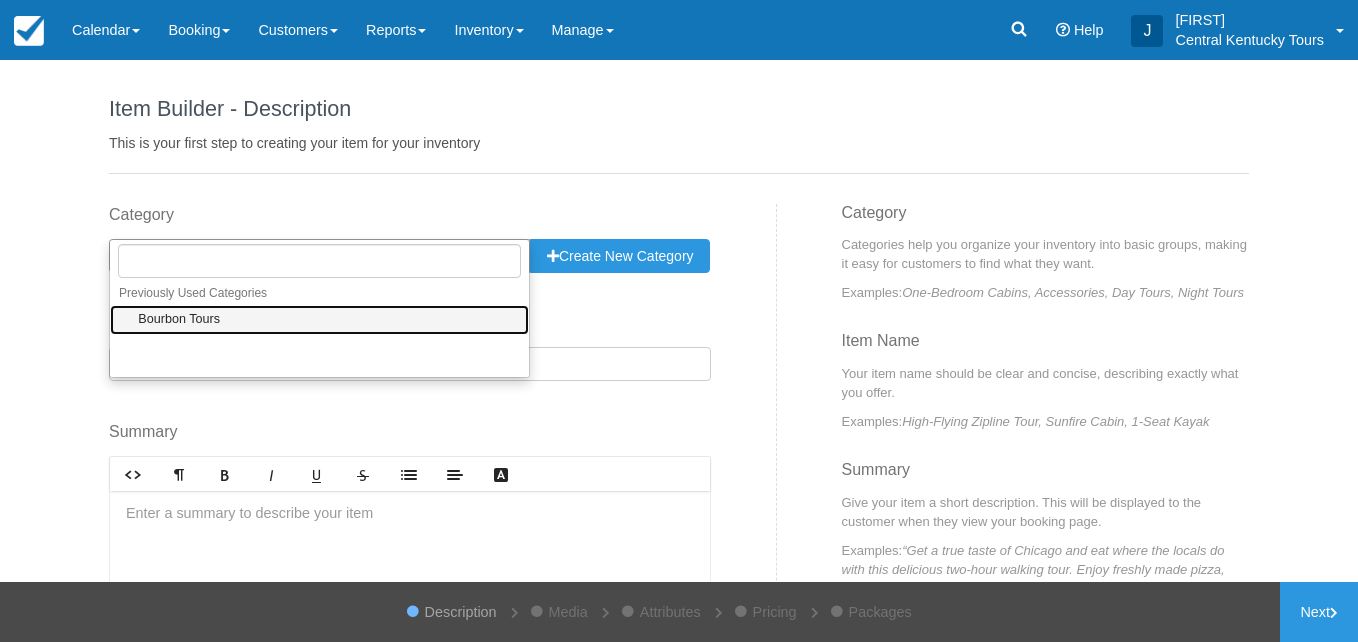 click on "Bourbon Tours" at bounding box center [319, 320] 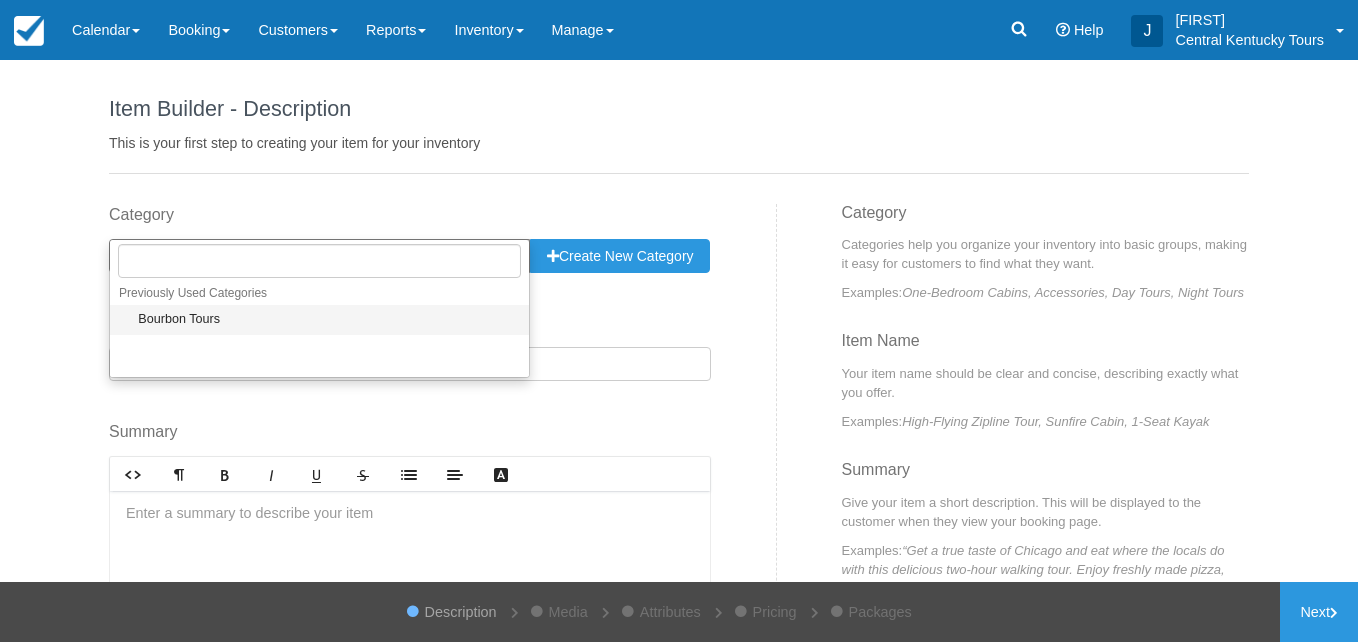 select on "1" 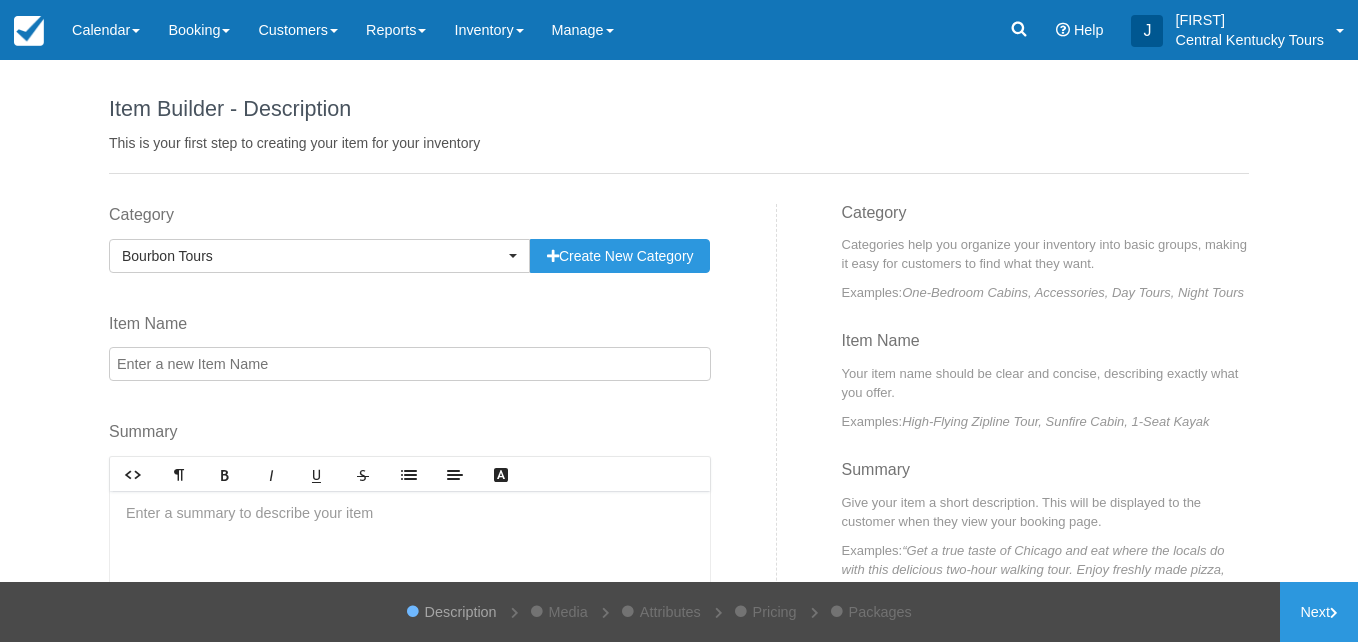 click on "Item Name" at bounding box center (410, 364) 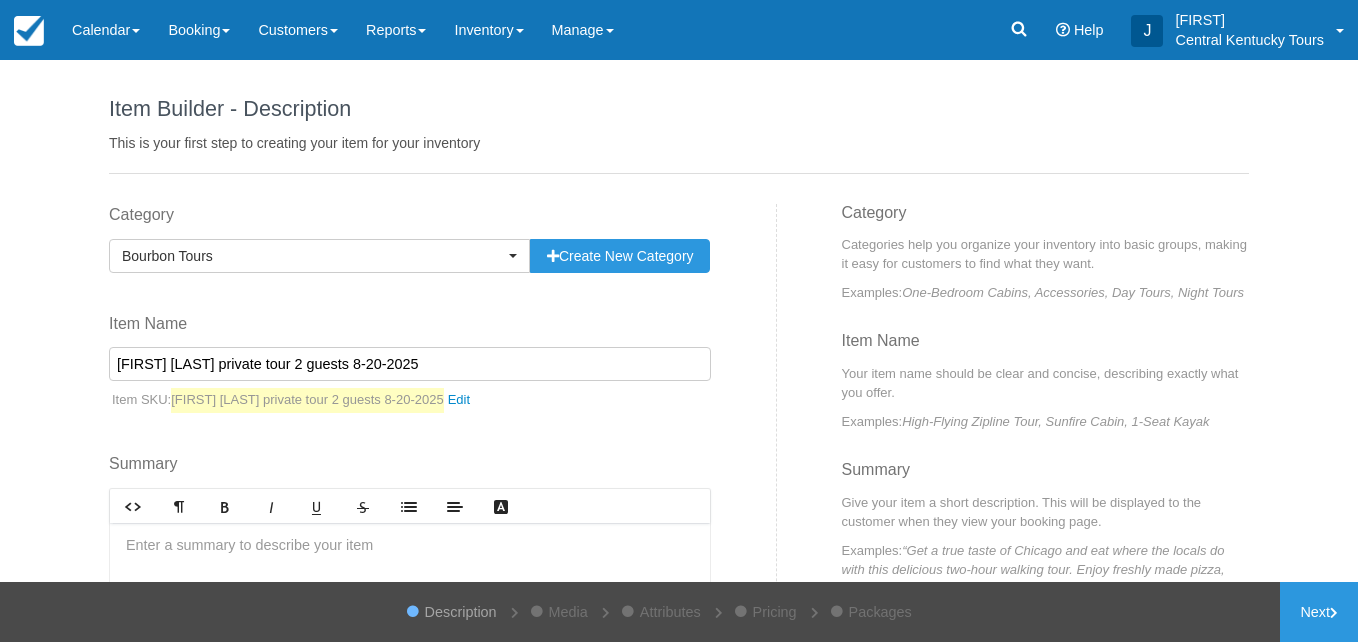 scroll, scrollTop: 214, scrollLeft: 0, axis: vertical 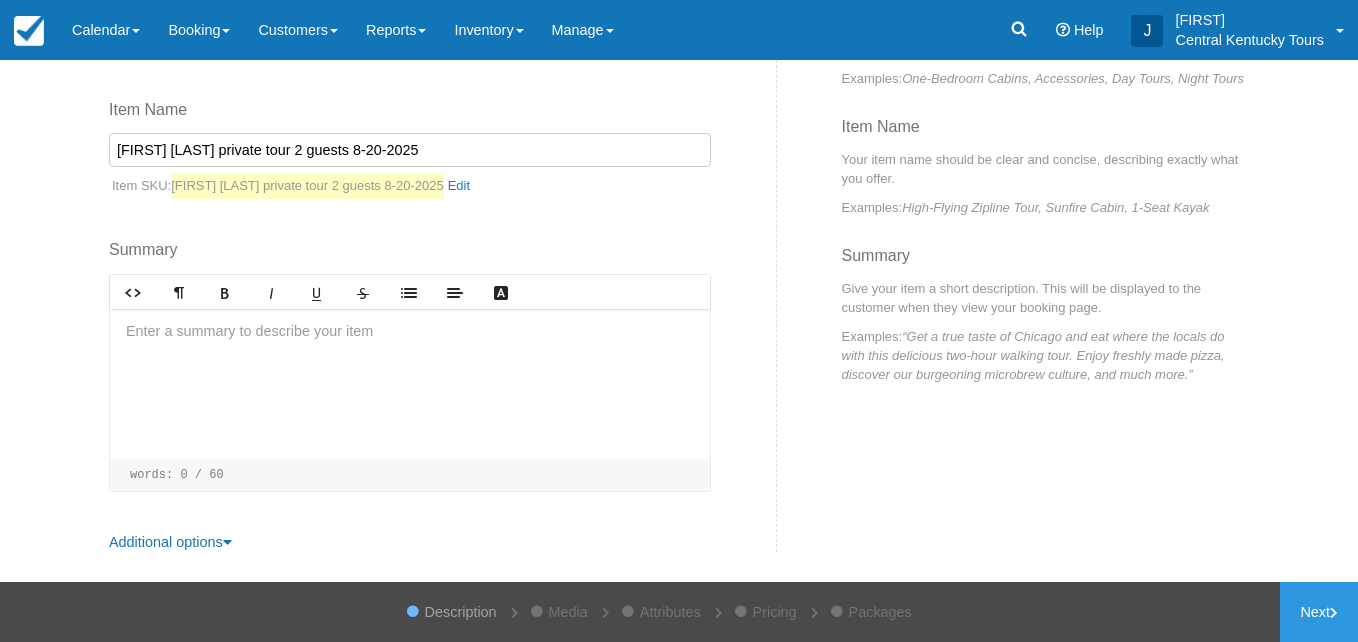 type on "[FIRST] [LAST] private tour 2 guests 8-20-2025" 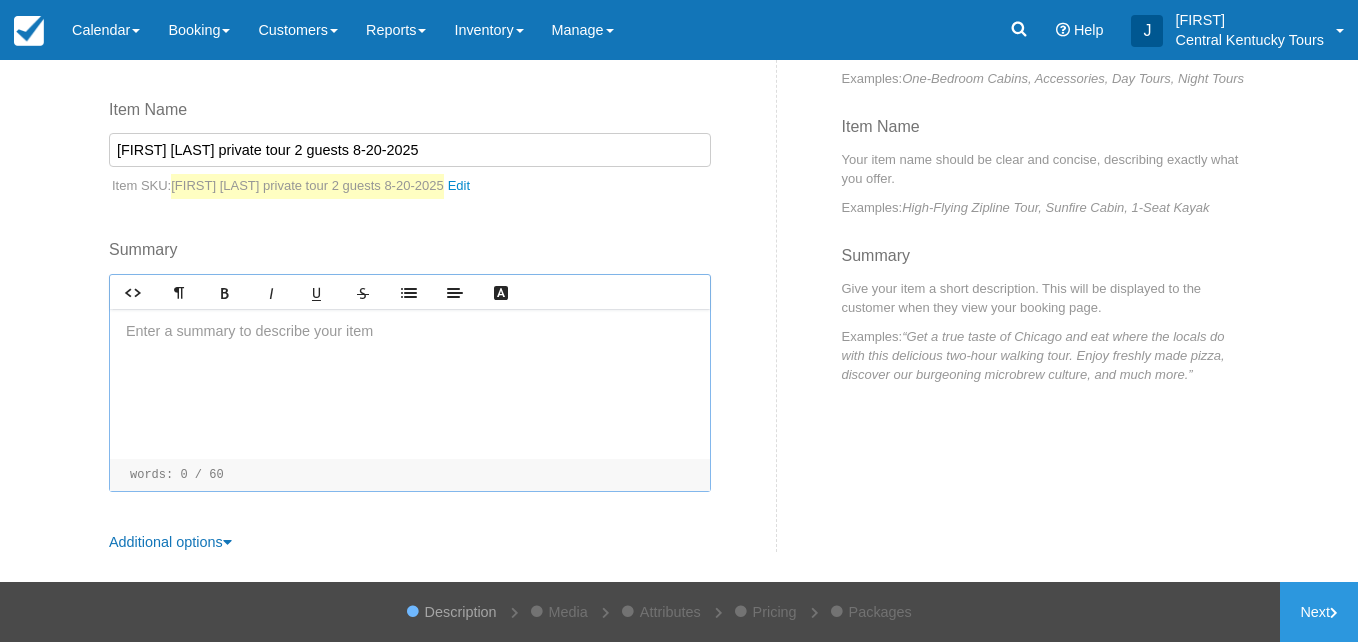 click at bounding box center (410, 384) 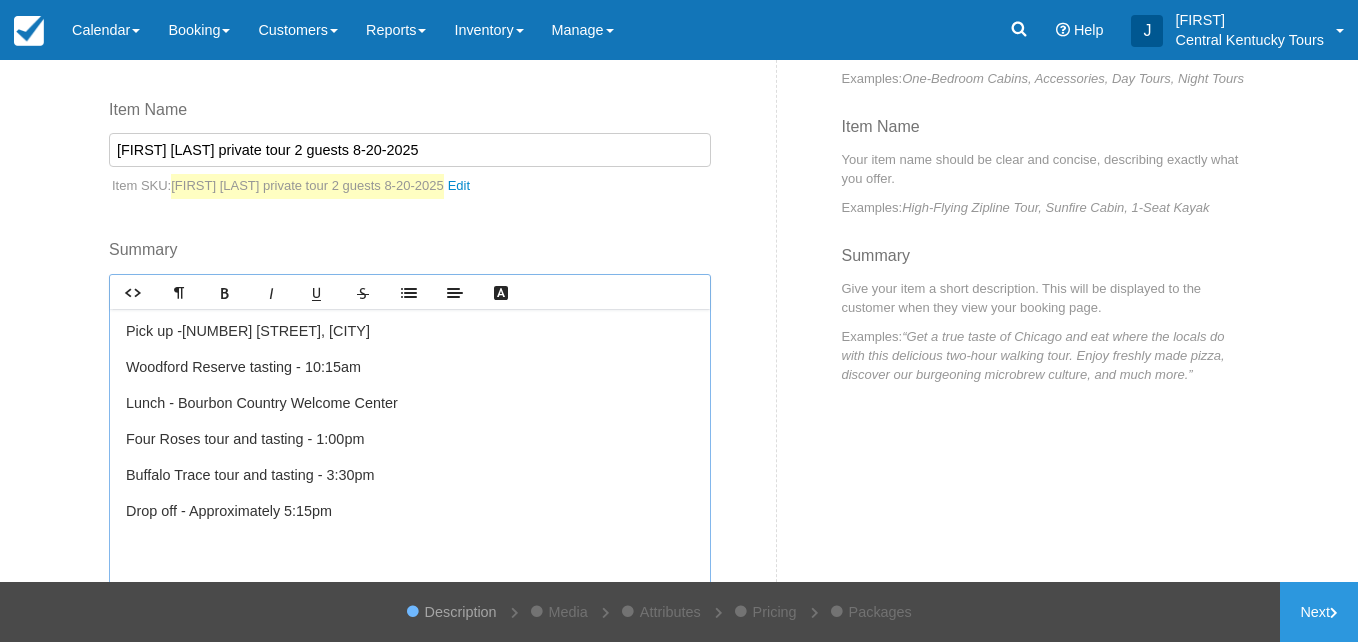 click on "﻿" at bounding box center (410, 548) 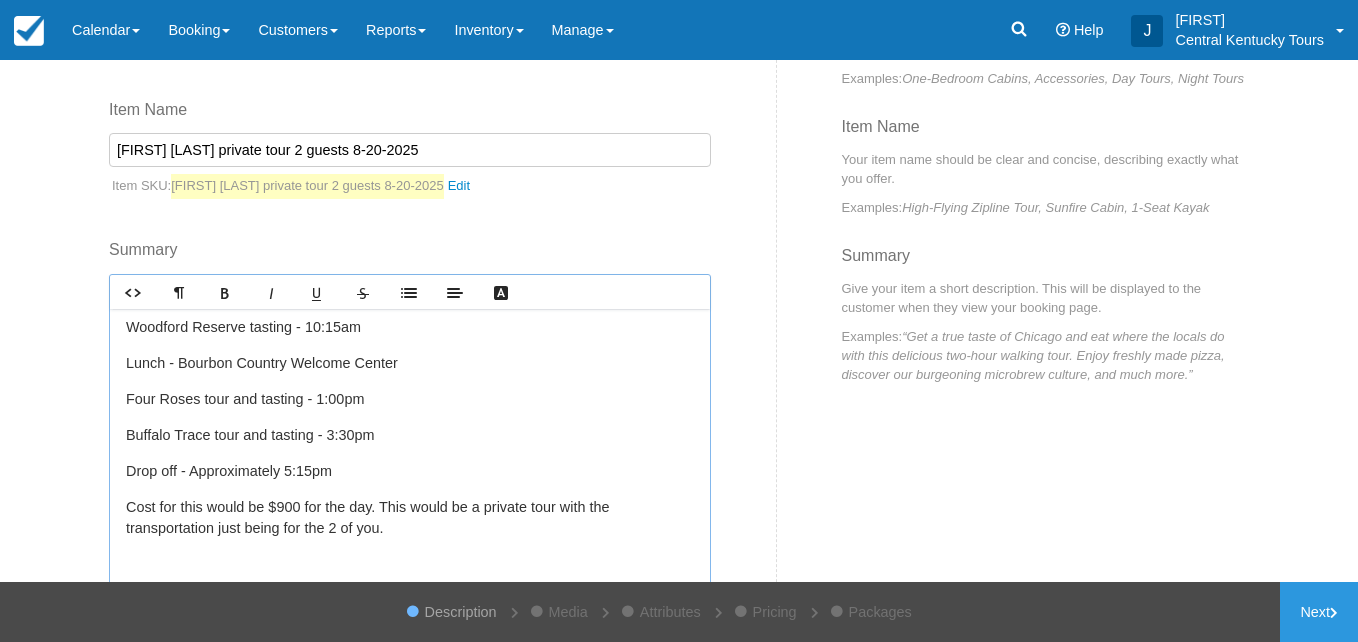 scroll, scrollTop: 41, scrollLeft: 0, axis: vertical 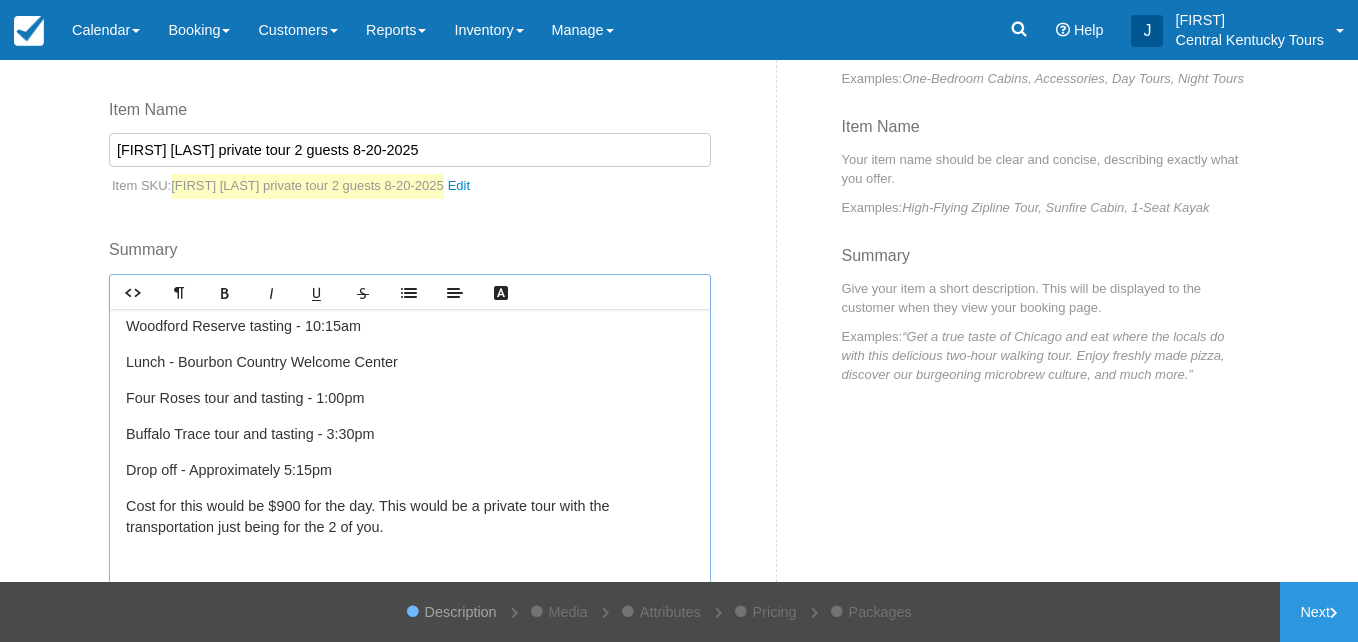 drag, startPoint x: 184, startPoint y: 551, endPoint x: 534, endPoint y: 559, distance: 350.09143 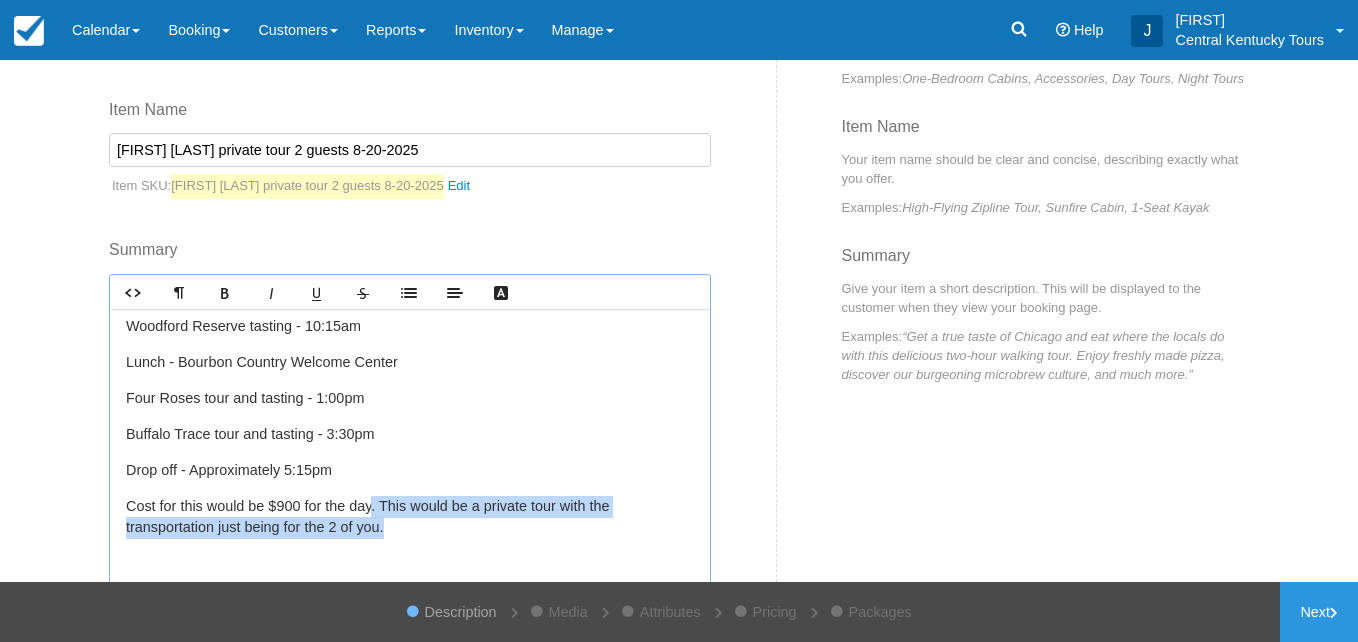 drag, startPoint x: 393, startPoint y: 532, endPoint x: 370, endPoint y: 504, distance: 36.23534 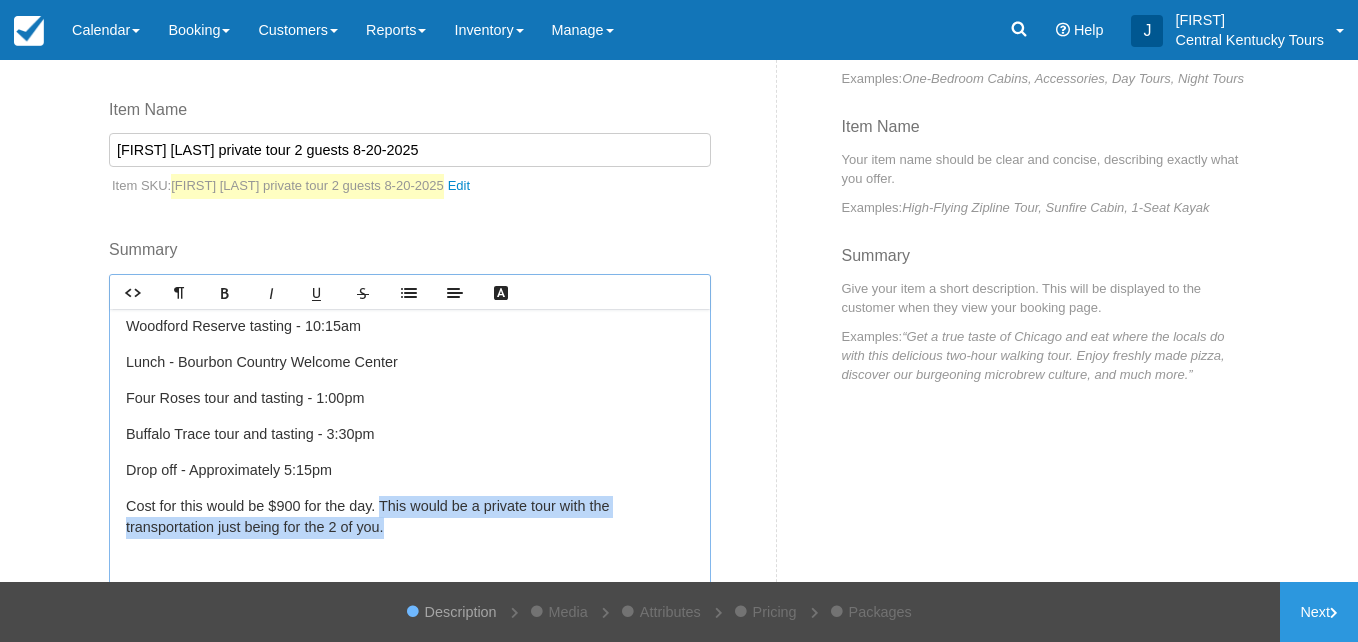 drag, startPoint x: 400, startPoint y: 531, endPoint x: 380, endPoint y: 508, distance: 30.479502 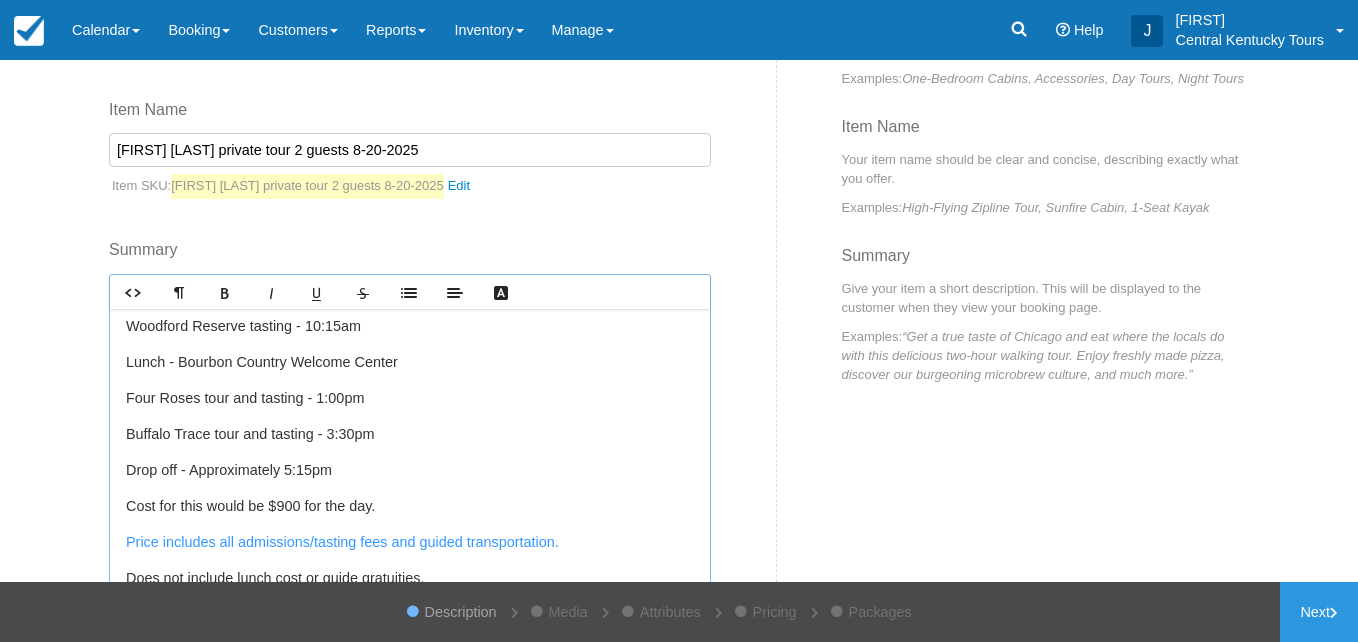 scroll, scrollTop: 145, scrollLeft: 0, axis: vertical 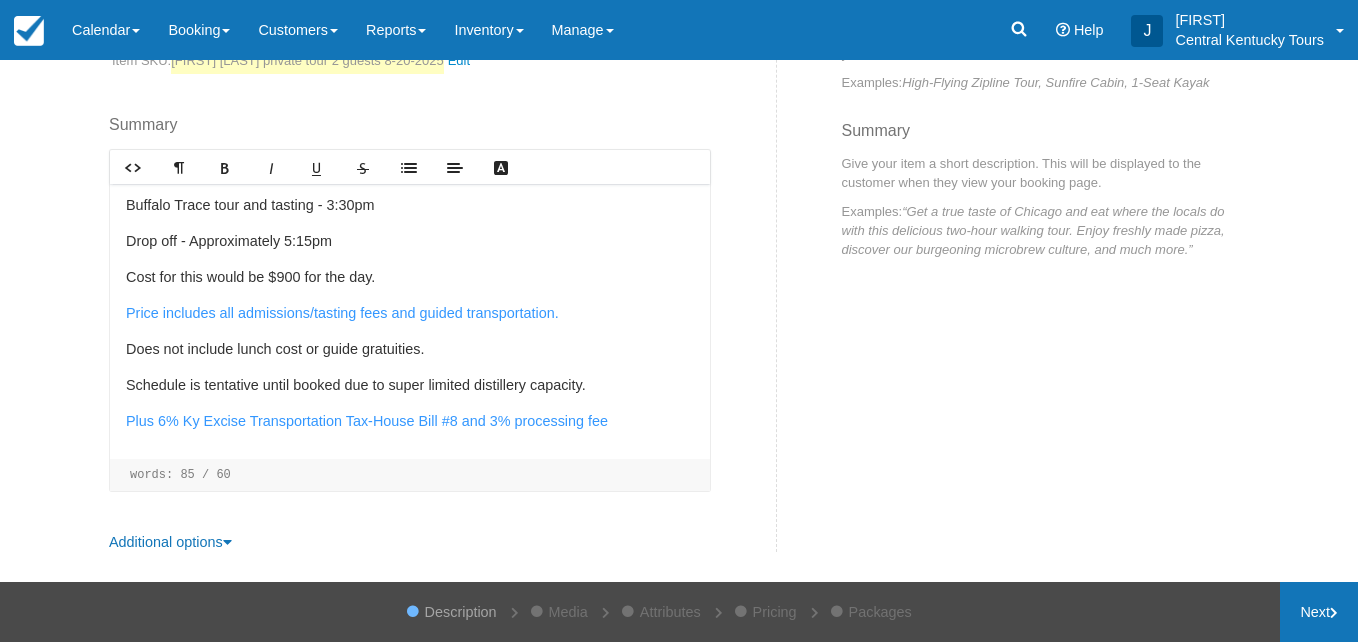 click on "Next" at bounding box center (1319, 612) 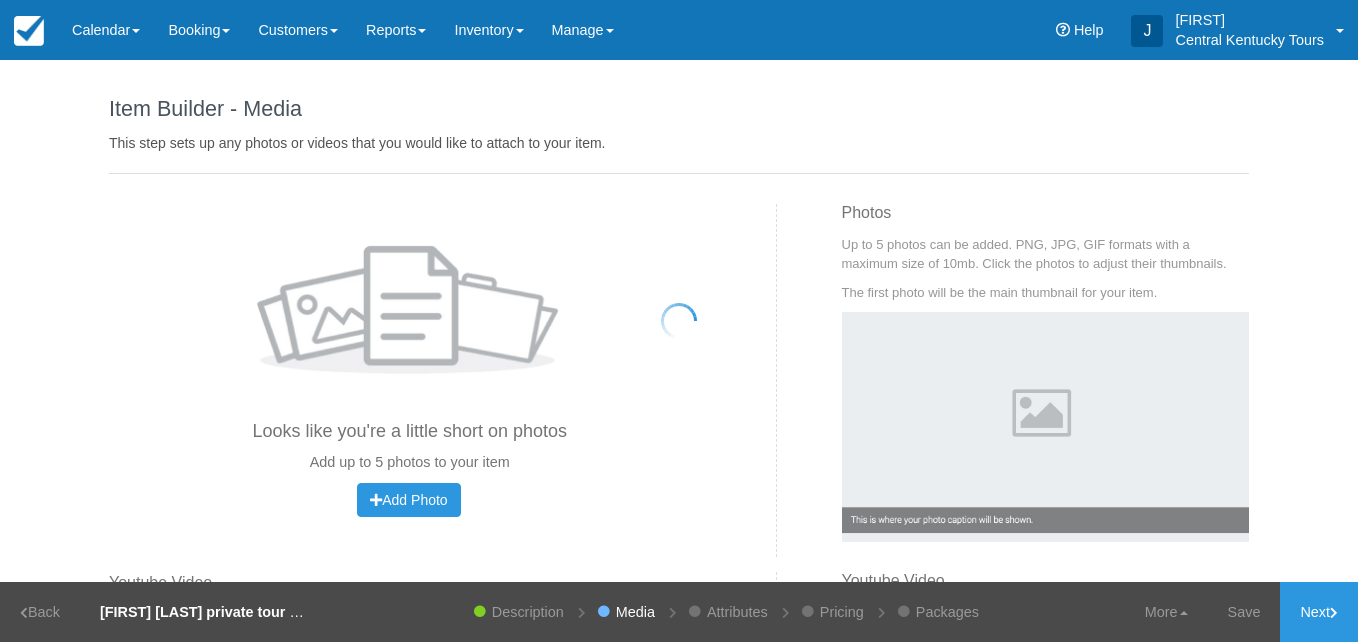scroll, scrollTop: 0, scrollLeft: 0, axis: both 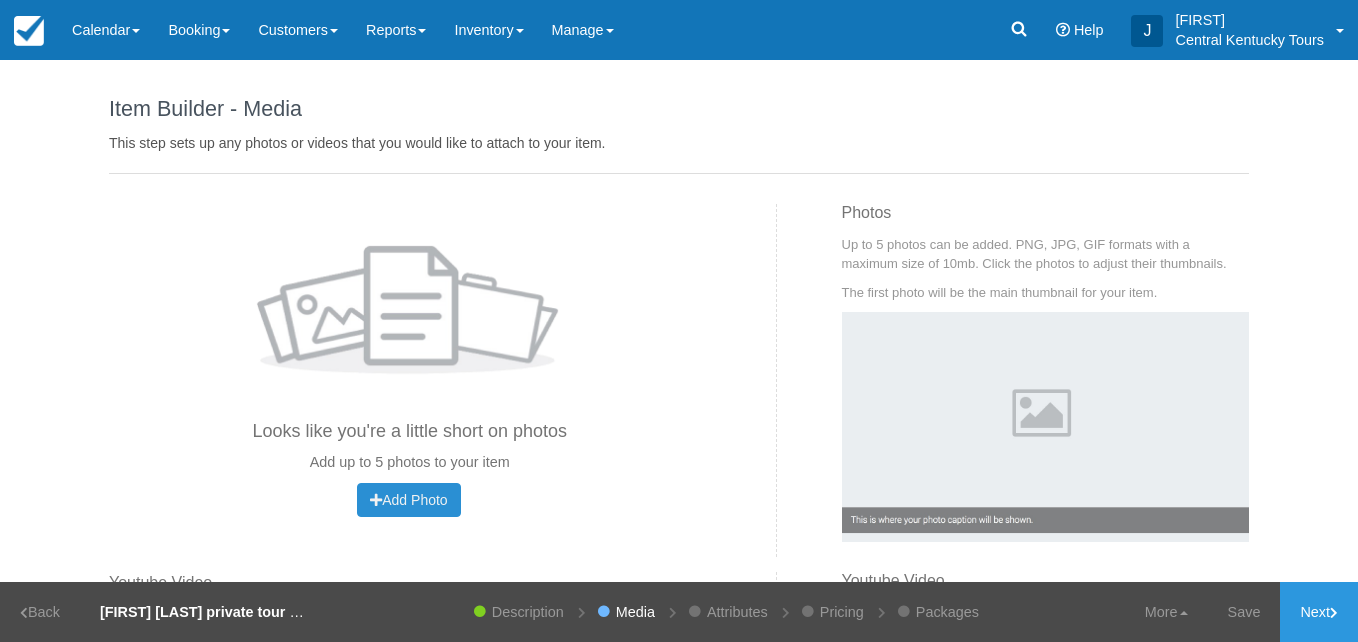 click on "Add Photo" at bounding box center [408, 500] 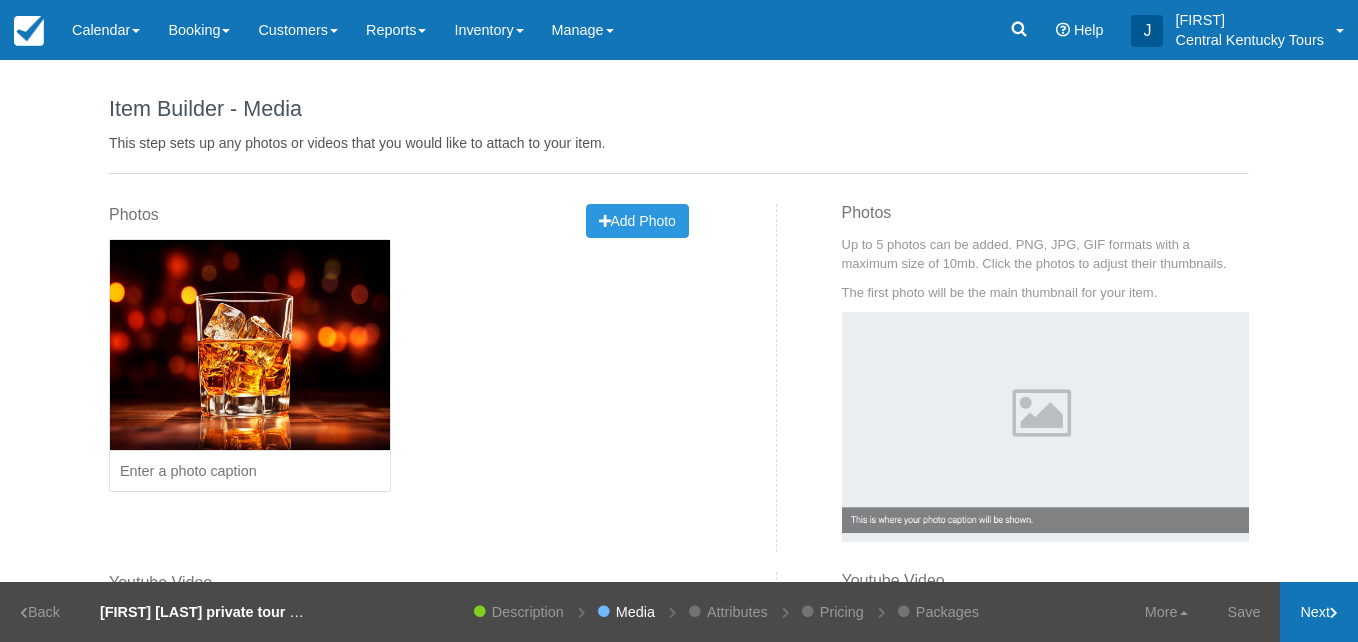click on "Next" at bounding box center [1319, 612] 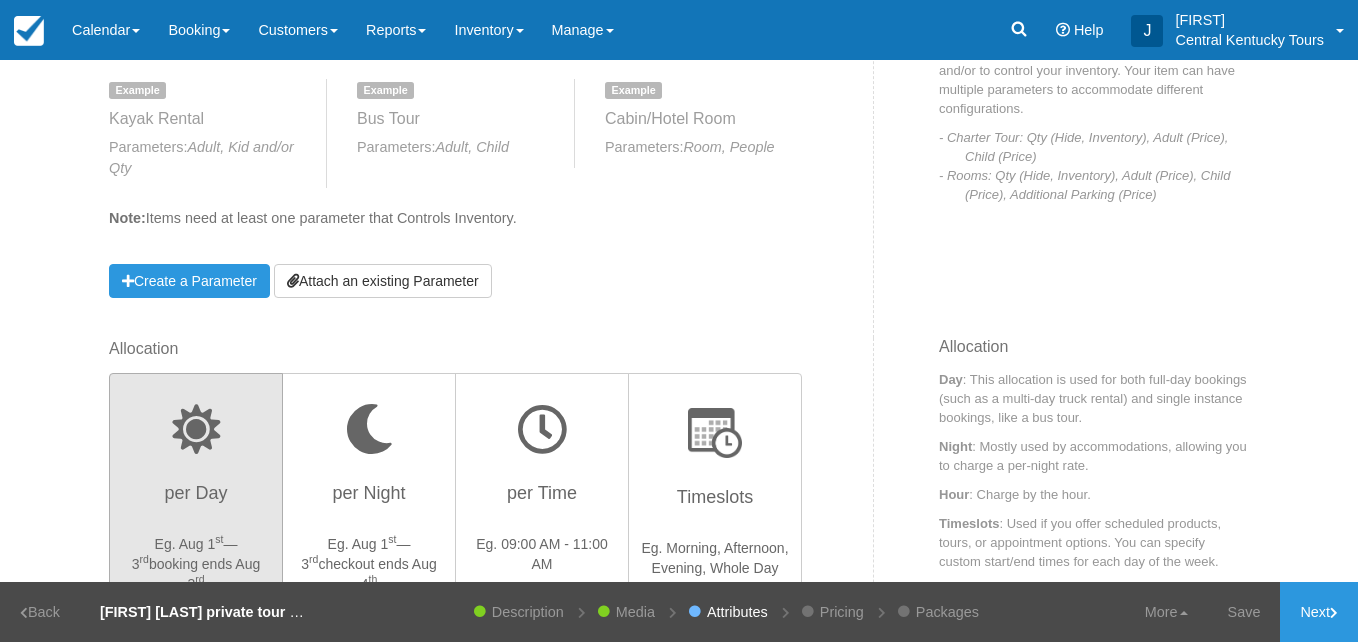 scroll, scrollTop: 323, scrollLeft: 0, axis: vertical 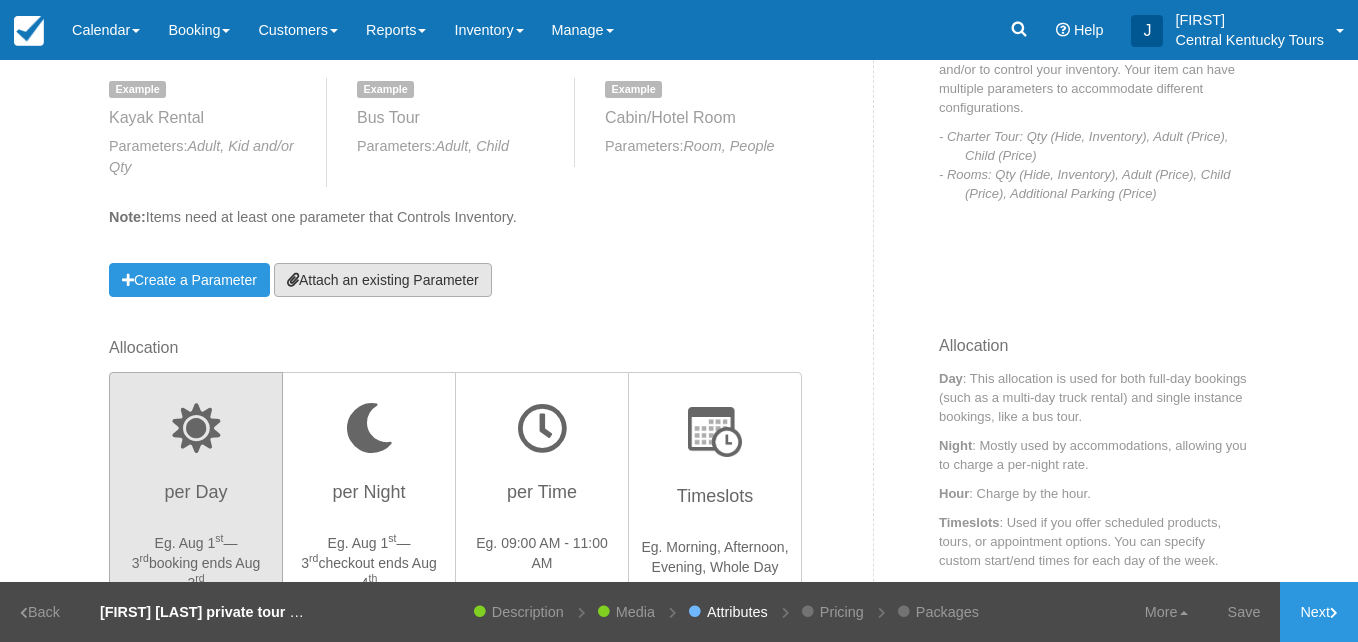 click on "Attach an existing Parameter" at bounding box center (383, 280) 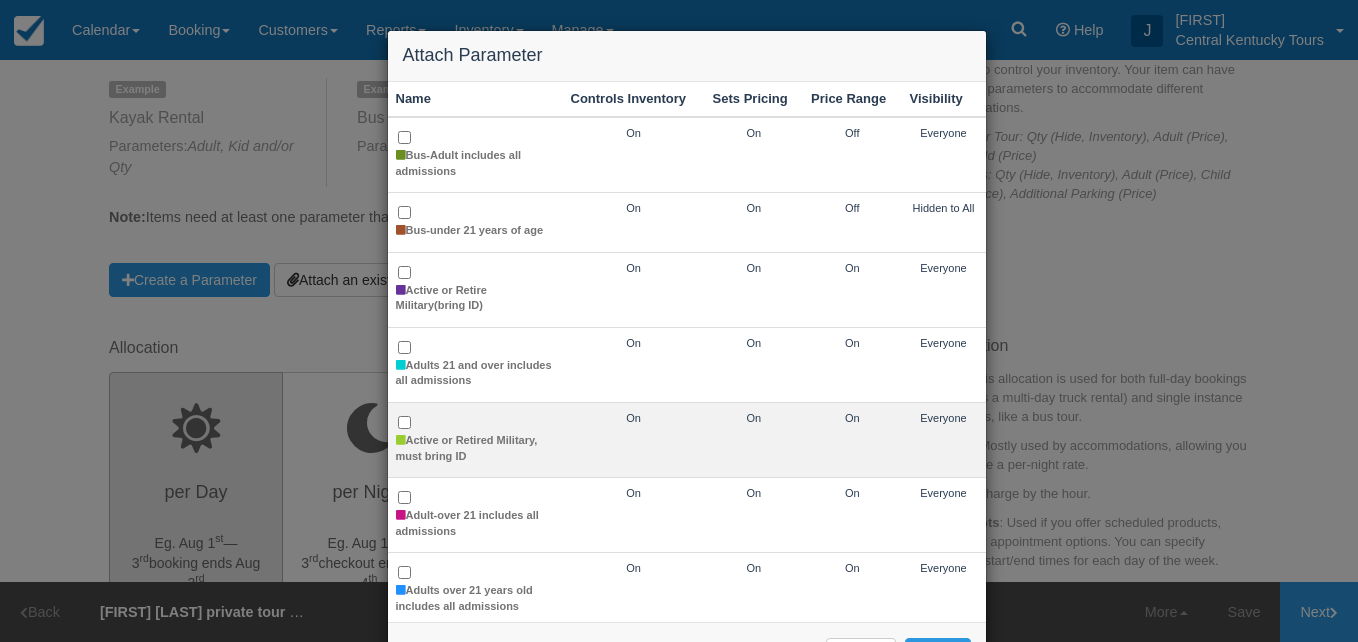 scroll, scrollTop: 161, scrollLeft: 0, axis: vertical 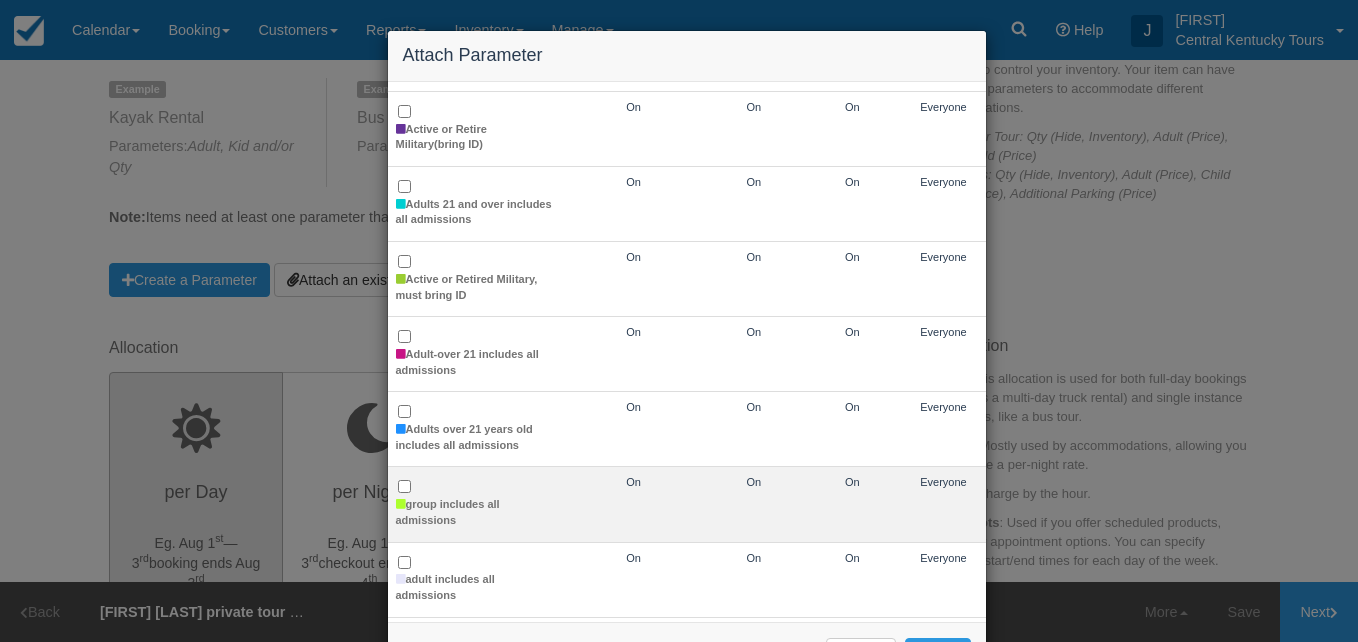 click on "group includes all admissions" at bounding box center [475, 504] 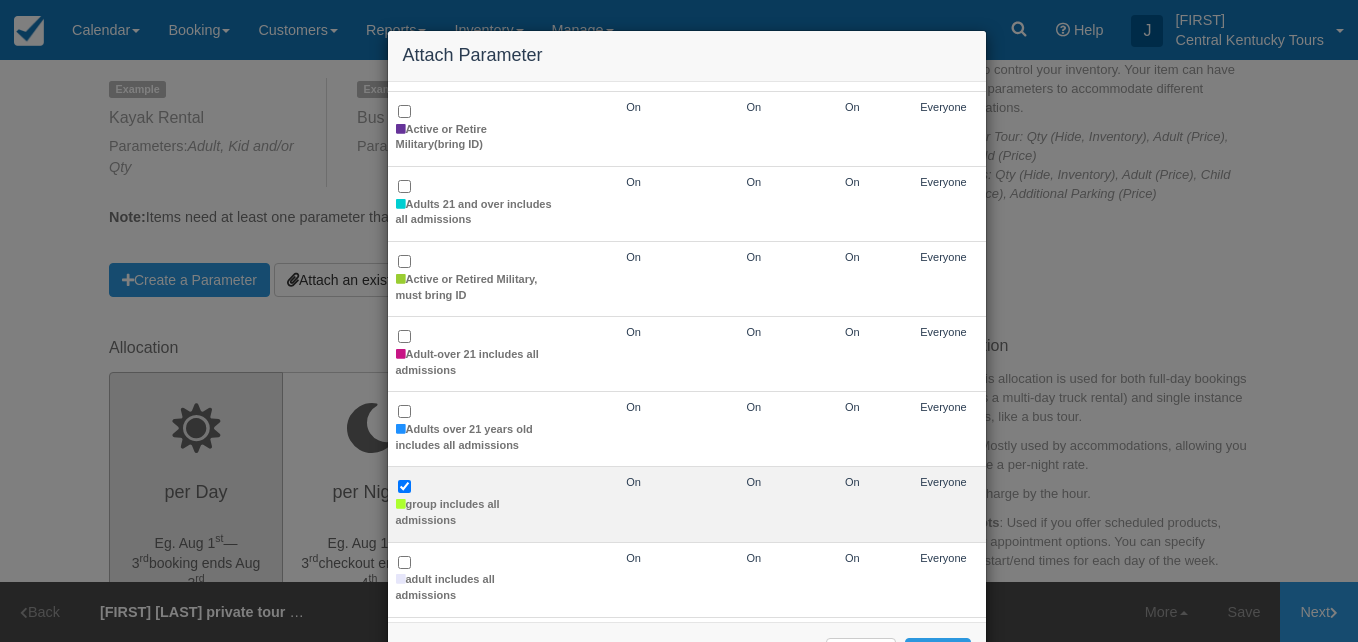 checkbox on "true" 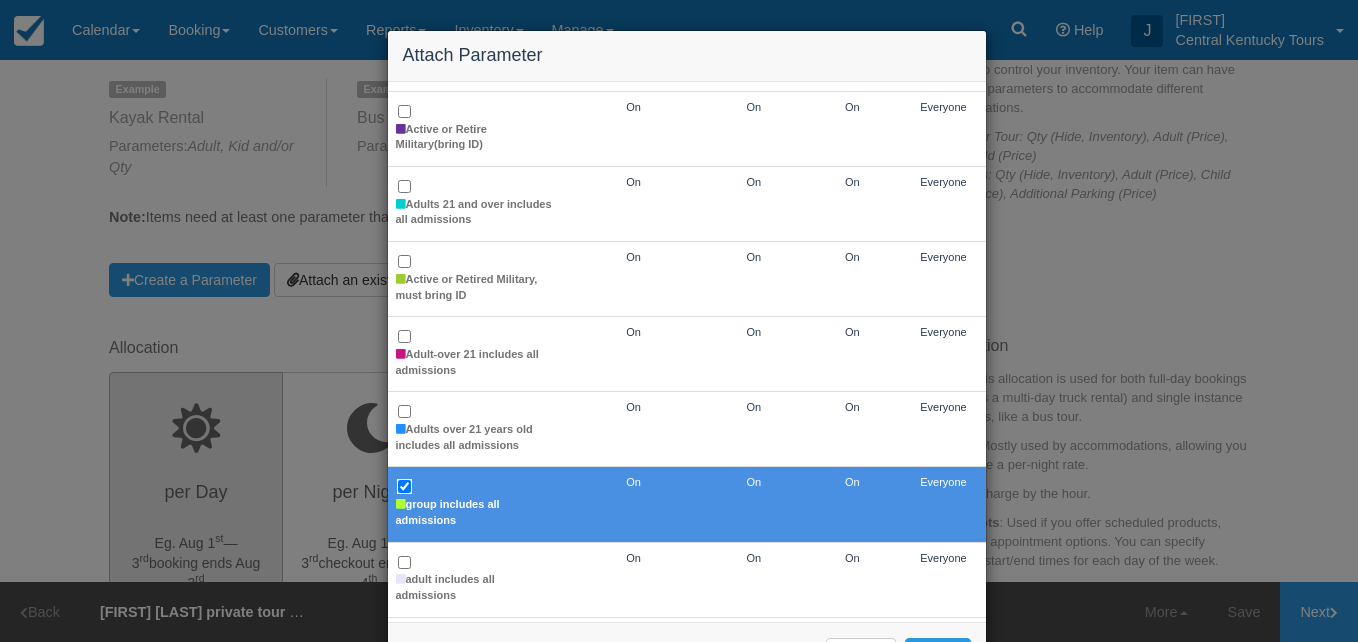 drag, startPoint x: 661, startPoint y: 524, endPoint x: 1164, endPoint y: 369, distance: 526.3402 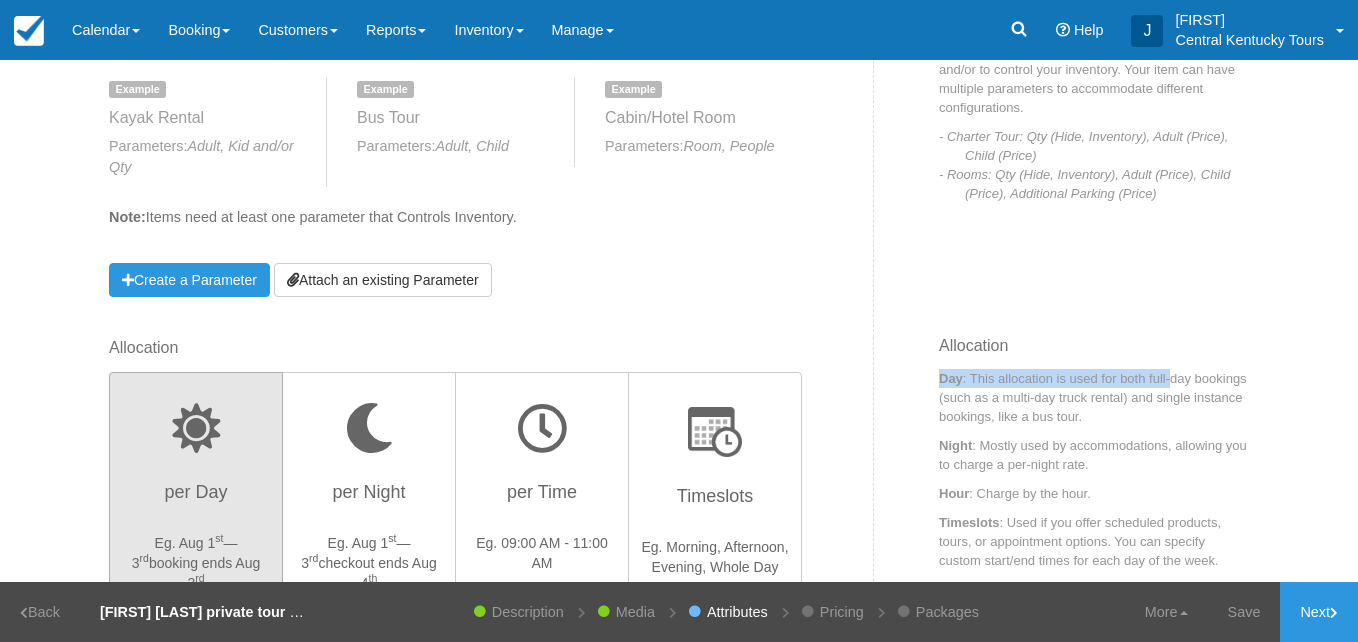 drag, startPoint x: 1164, startPoint y: 369, endPoint x: 1068, endPoint y: 353, distance: 97.3242 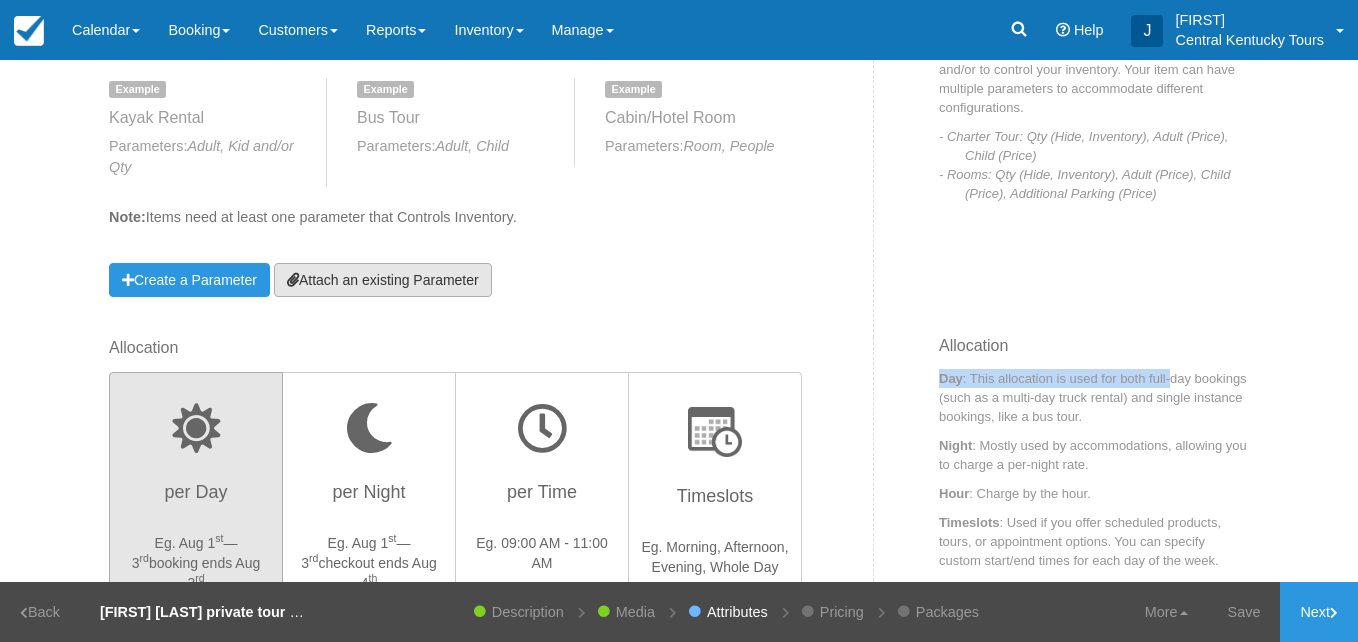 click on "Attach an existing Parameter" at bounding box center (383, 280) 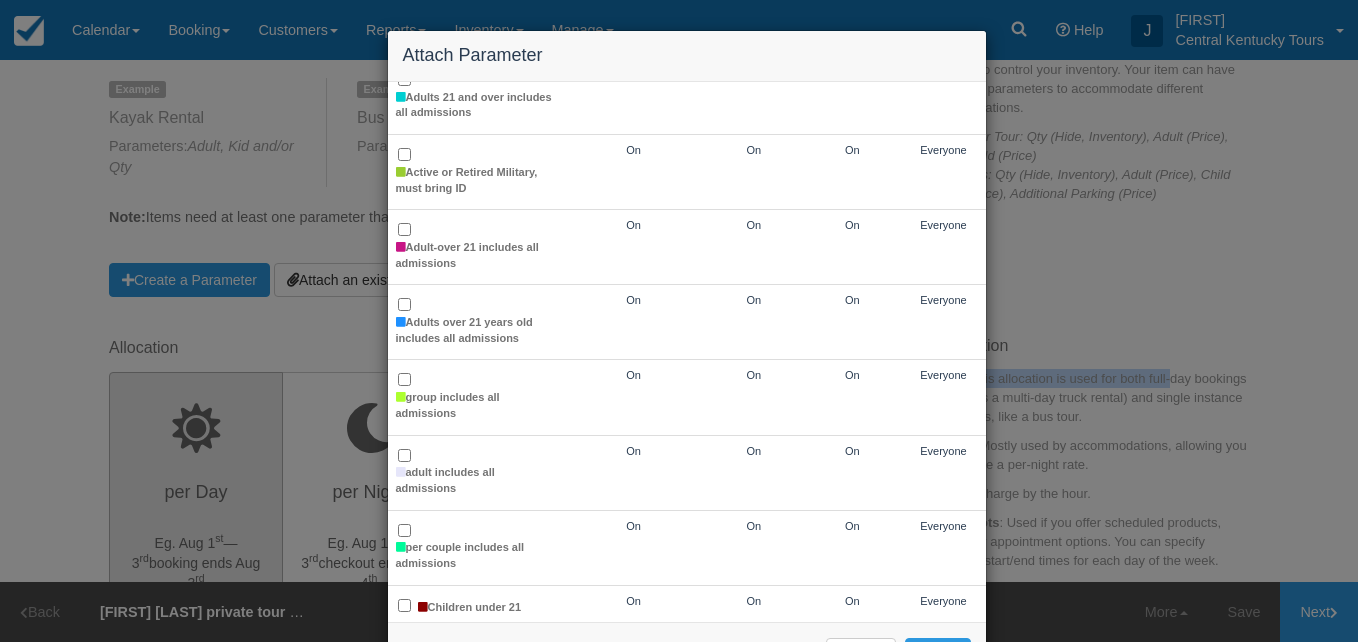 scroll, scrollTop: 278, scrollLeft: 0, axis: vertical 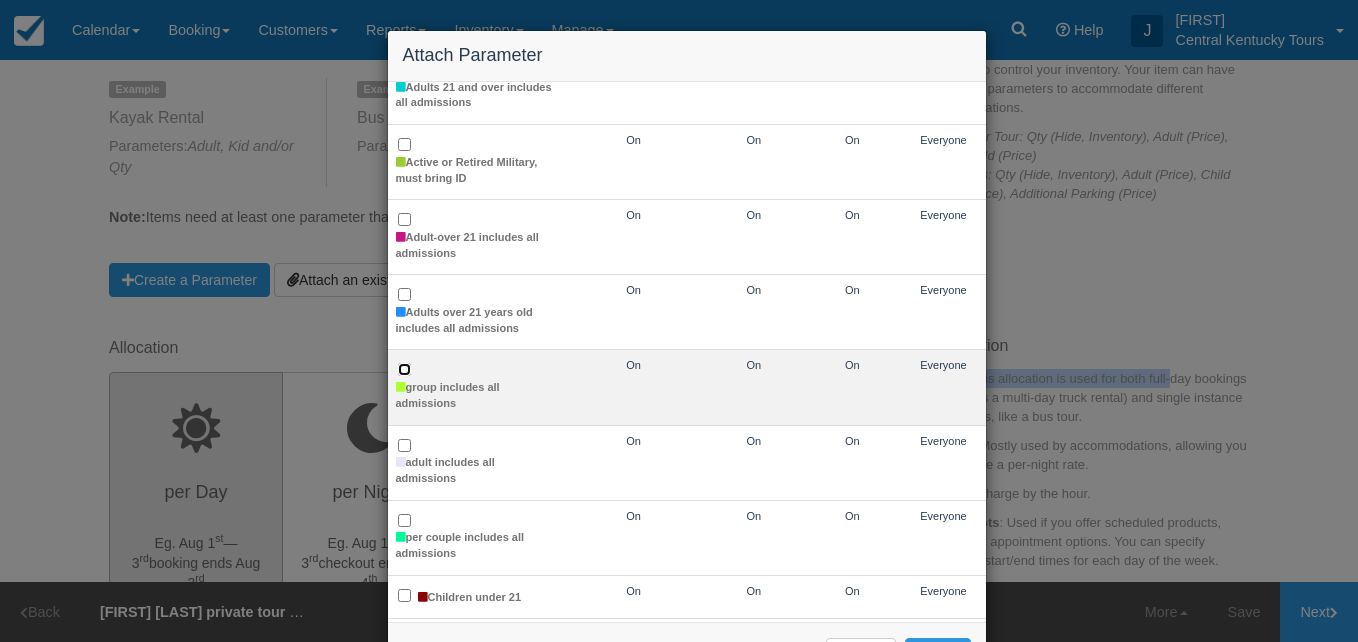 click on "group includes all admissions" at bounding box center [404, 369] 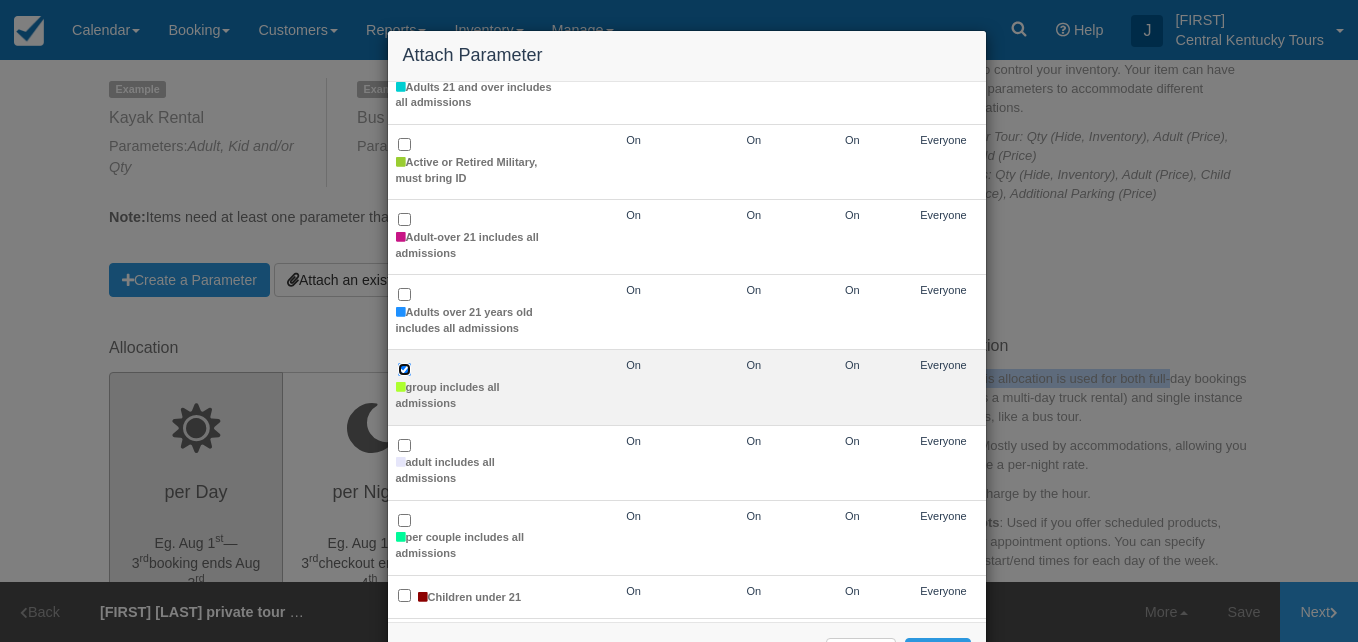 checkbox on "true" 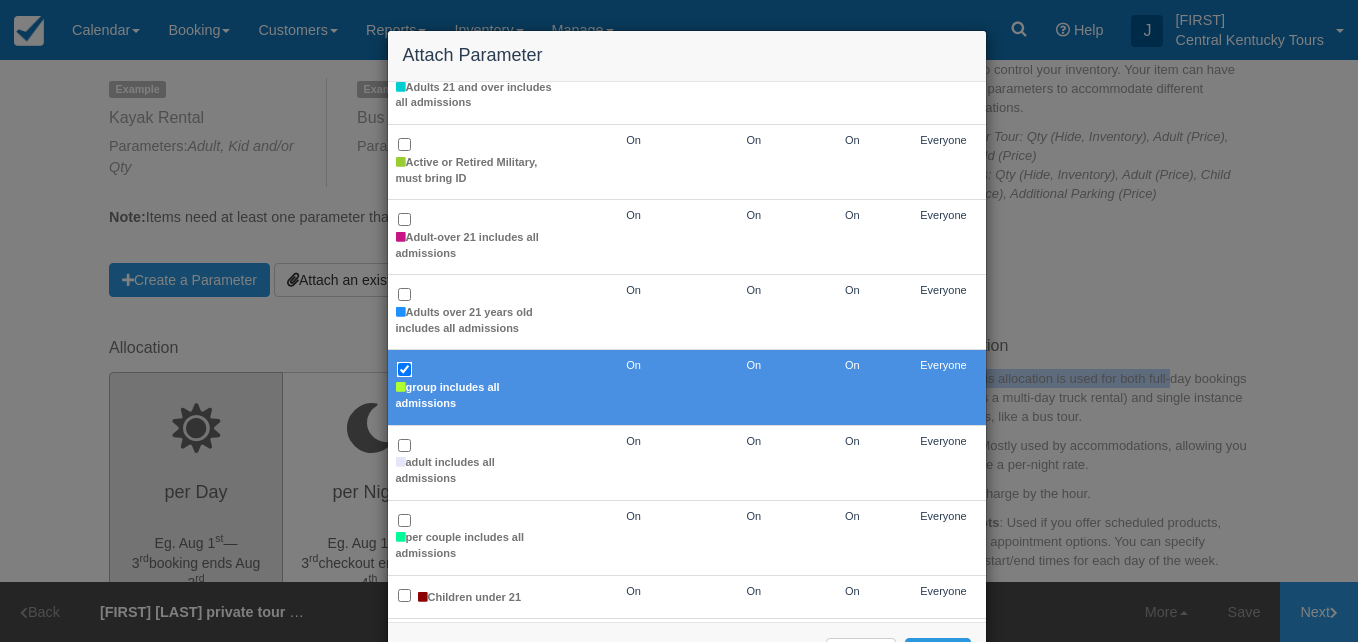 scroll, scrollTop: 615, scrollLeft: 0, axis: vertical 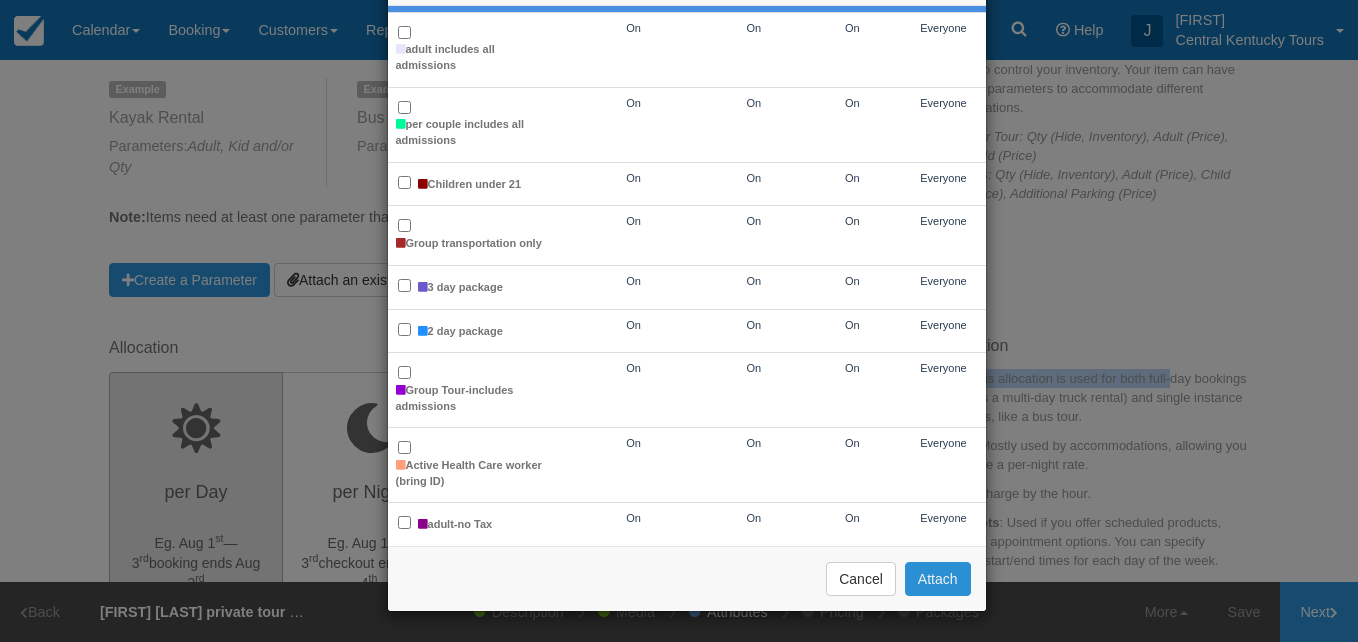 click on "Attach" at bounding box center [938, 579] 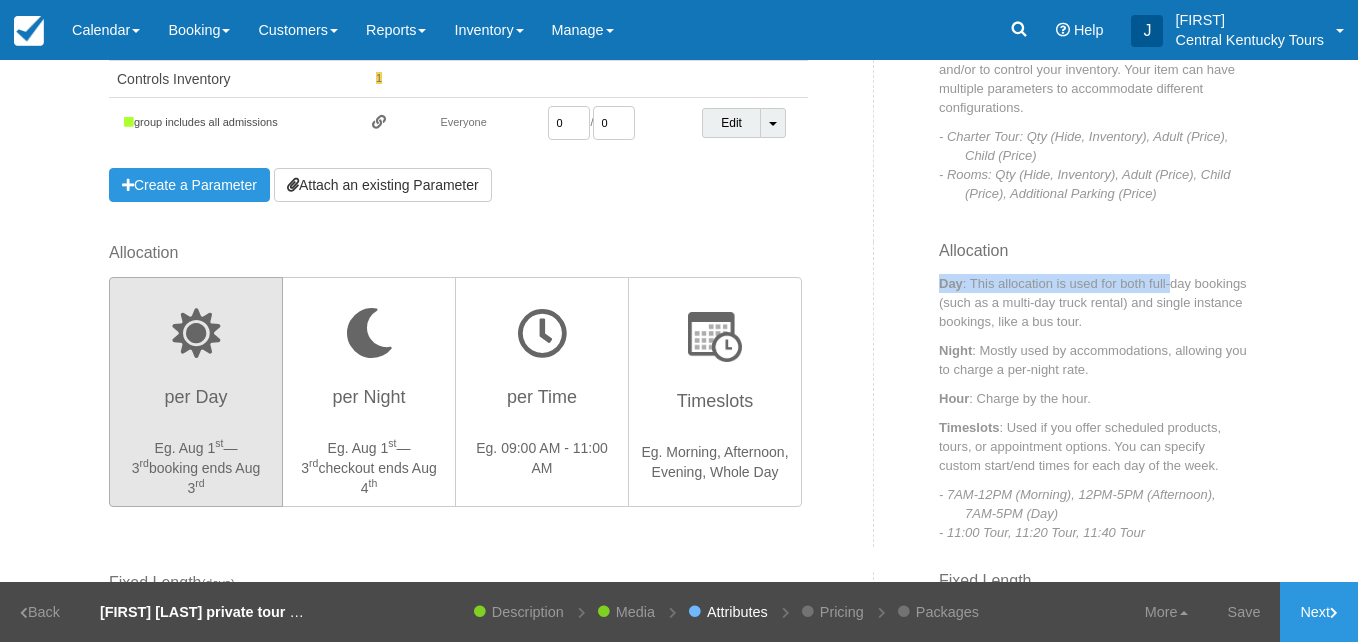 scroll, scrollTop: 84, scrollLeft: 0, axis: vertical 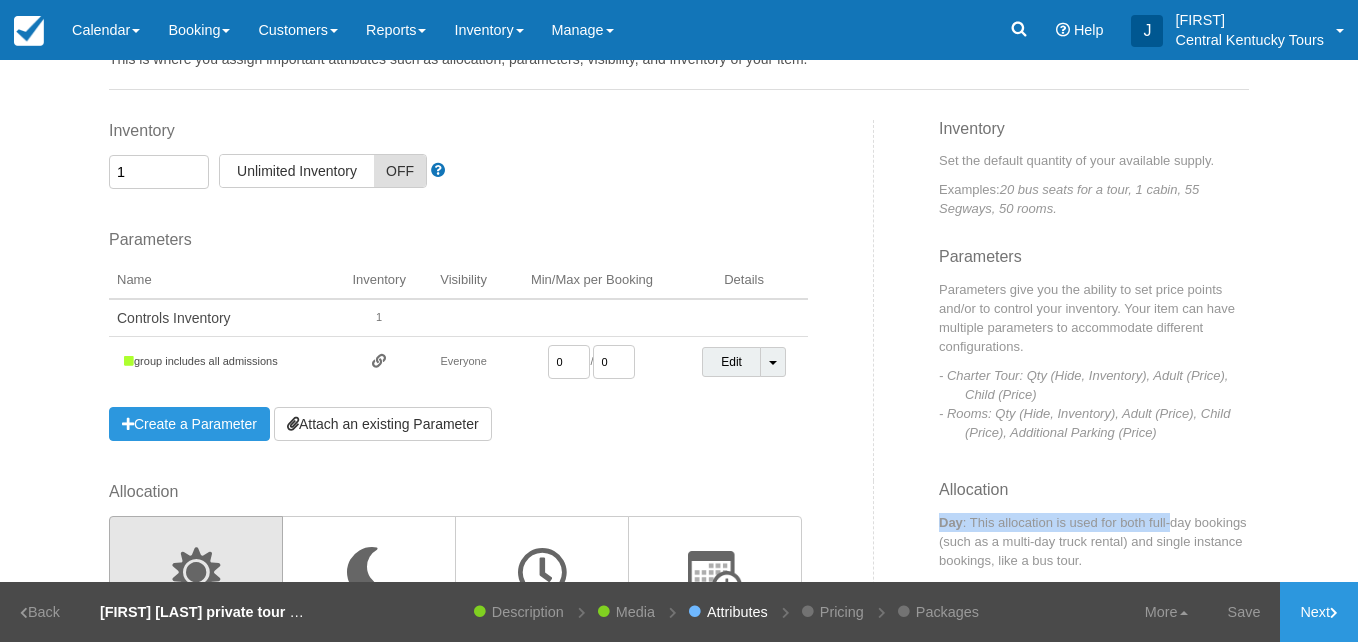 click on "0" at bounding box center [569, 362] 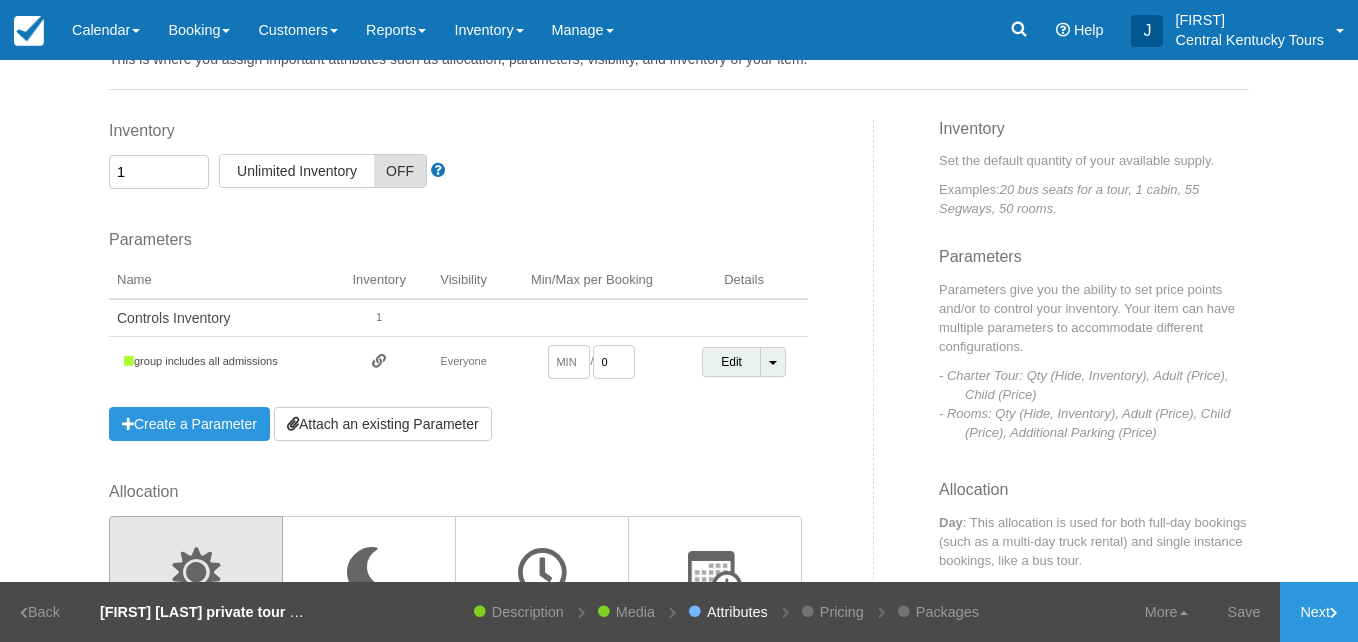 type 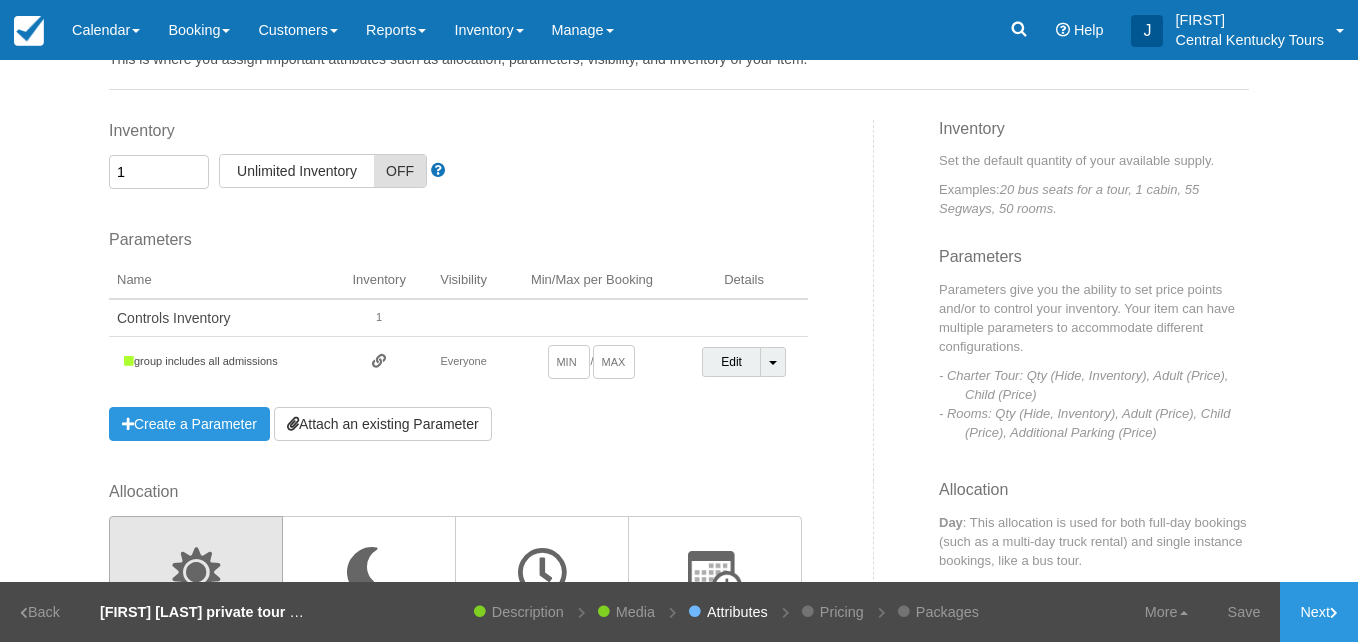 type 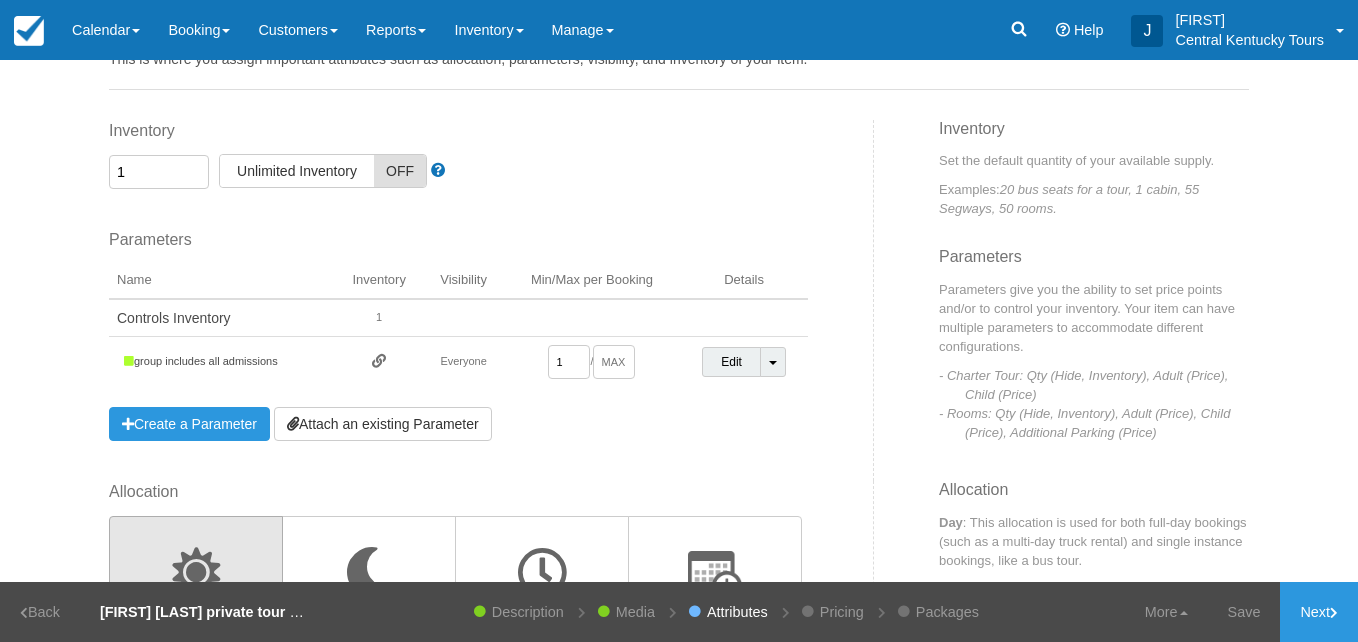 type on "1" 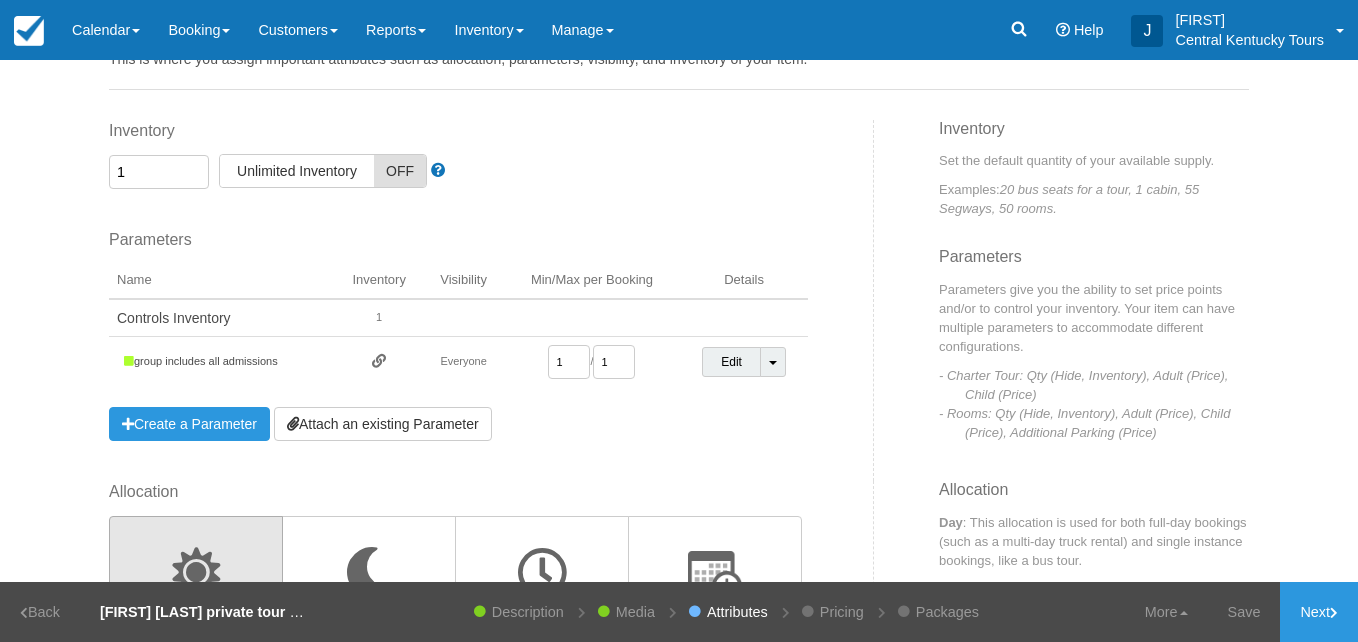 type on "1" 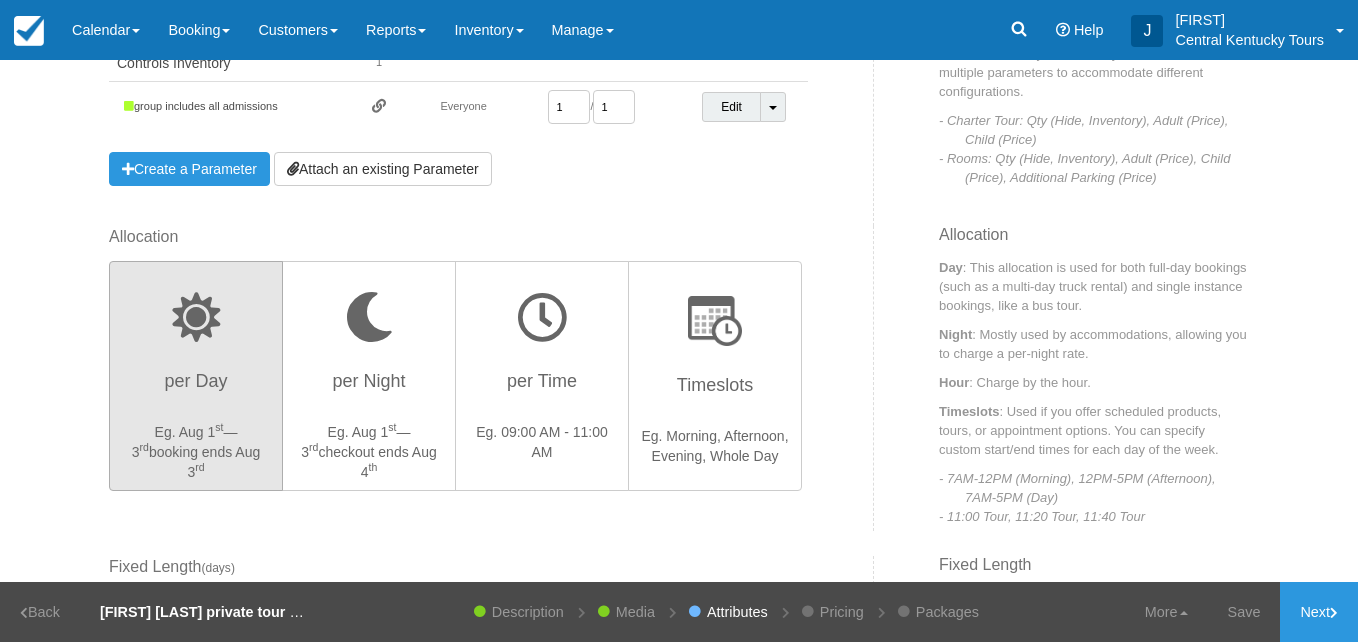 scroll, scrollTop: 341, scrollLeft: 0, axis: vertical 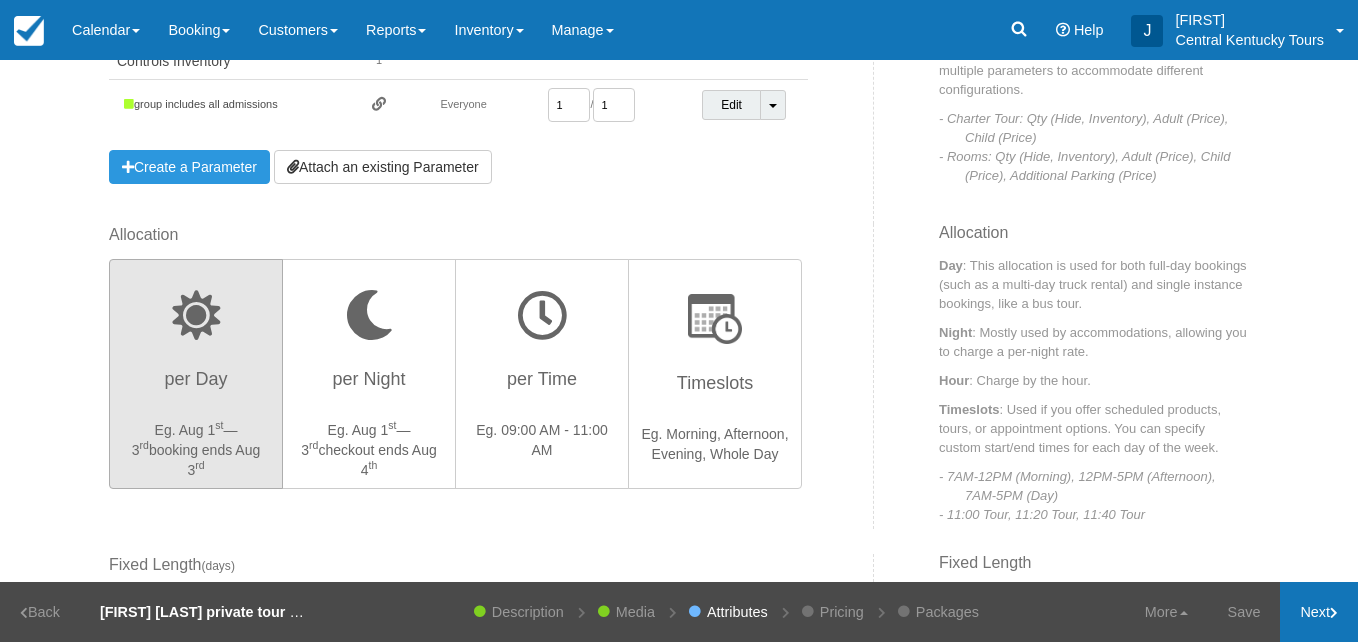 click on "Next" at bounding box center [1319, 612] 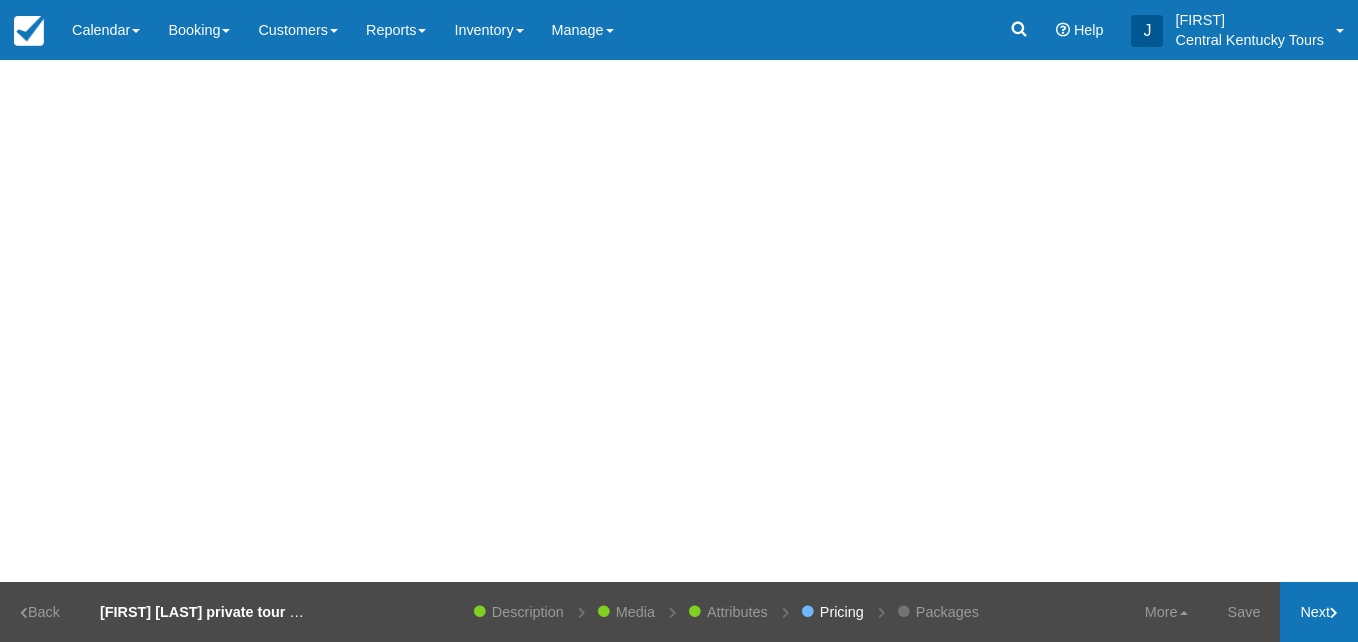 scroll, scrollTop: 0, scrollLeft: 0, axis: both 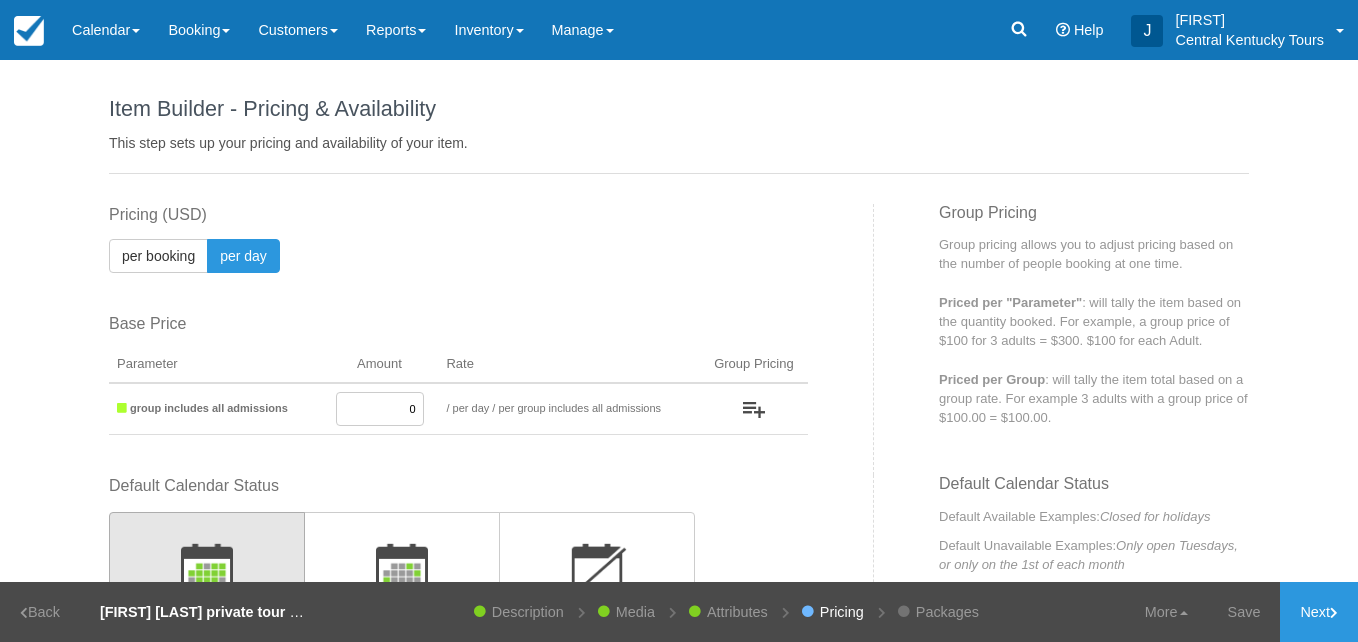 drag, startPoint x: 379, startPoint y: 411, endPoint x: 546, endPoint y: 409, distance: 167.01198 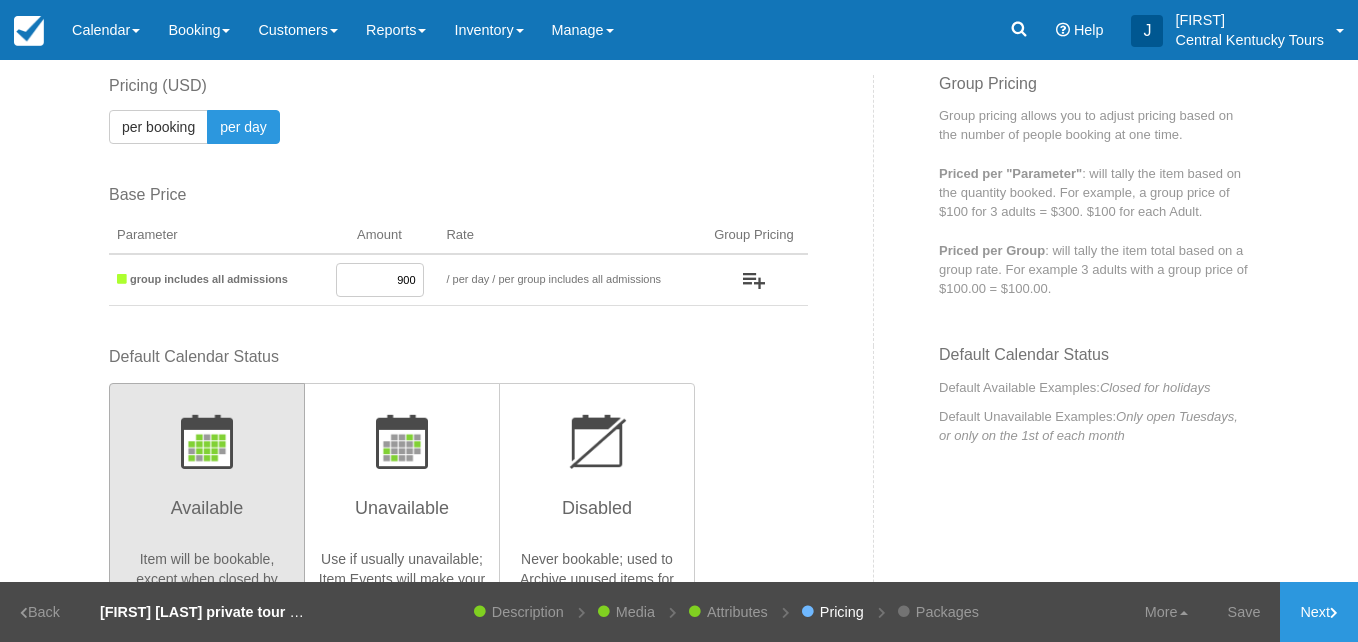 scroll, scrollTop: 130, scrollLeft: 0, axis: vertical 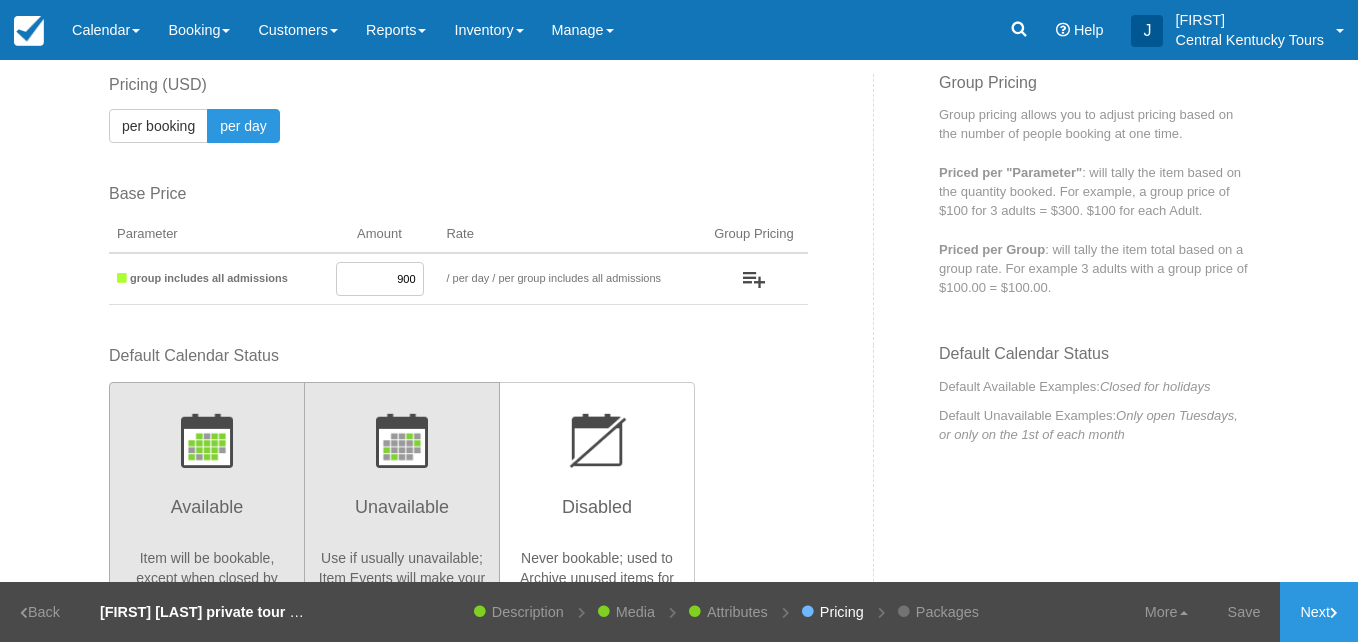 type on "900" 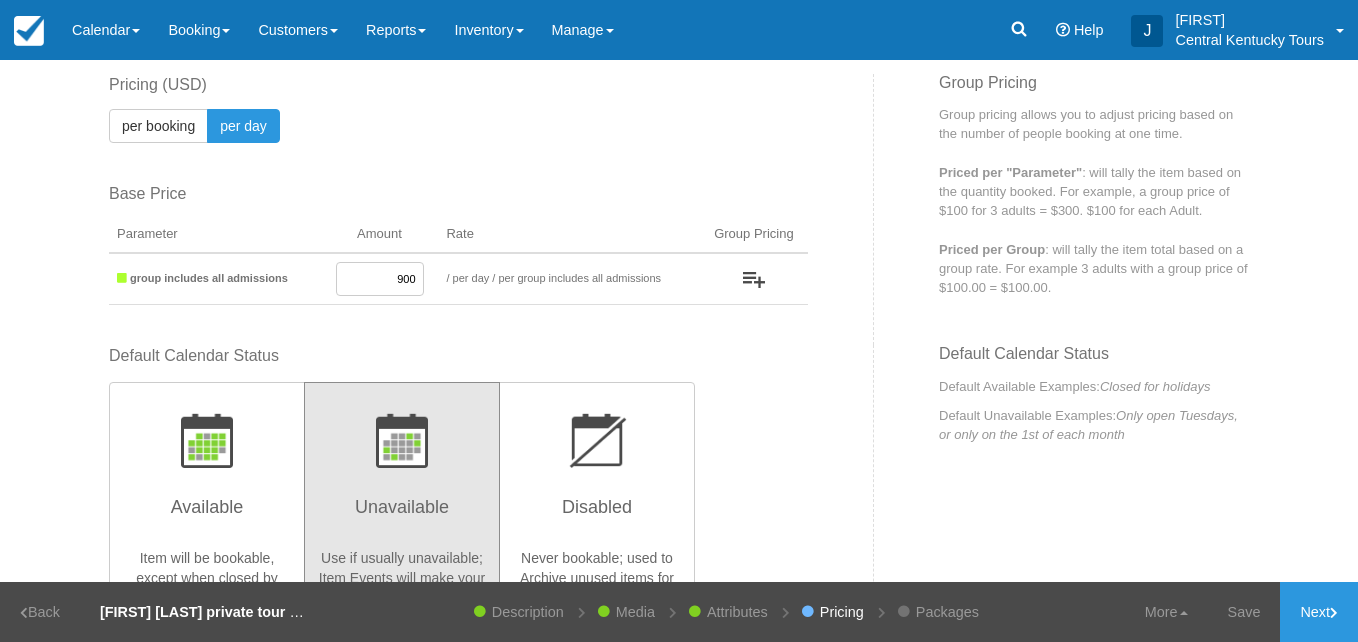 scroll, scrollTop: 597, scrollLeft: 0, axis: vertical 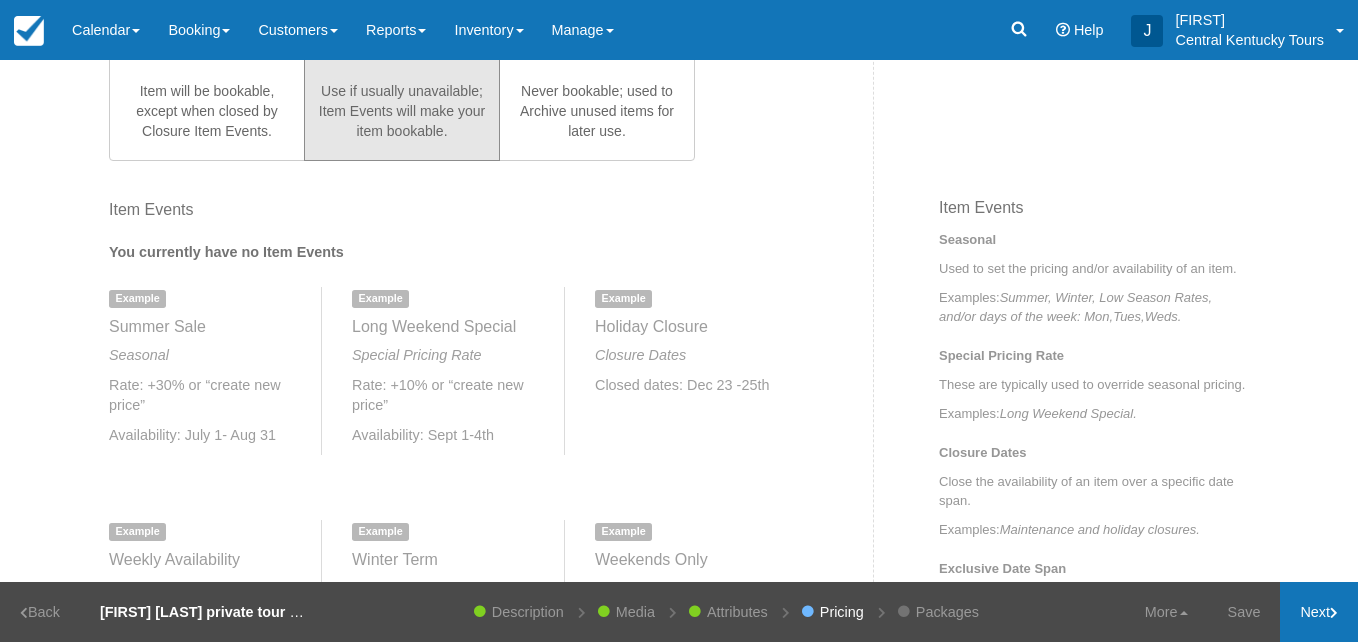 click on "Next" at bounding box center [1319, 612] 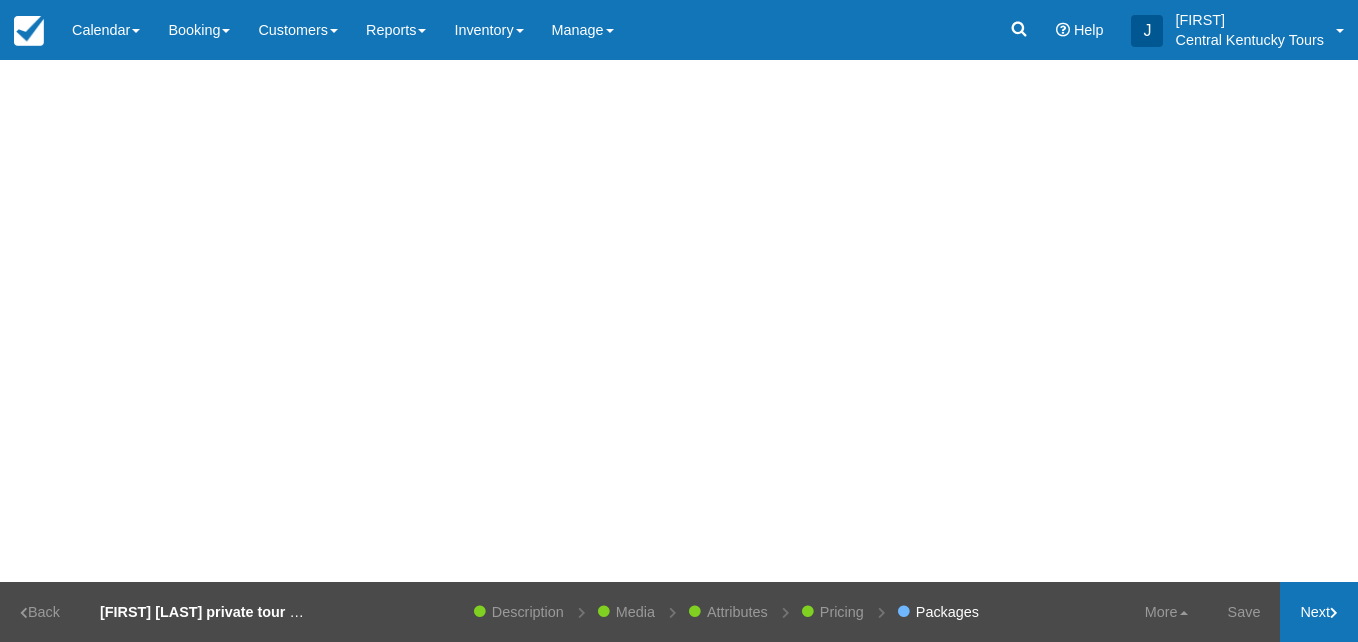 scroll, scrollTop: 0, scrollLeft: 0, axis: both 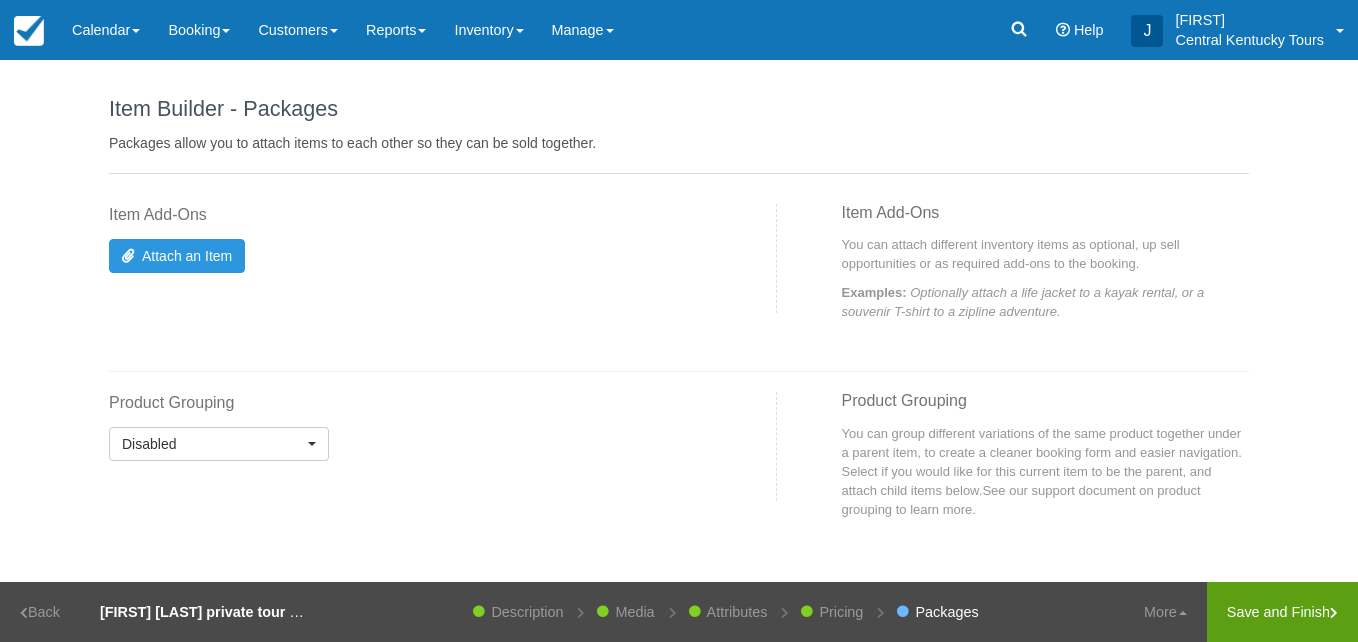 click on "Save and Finish" at bounding box center (1282, 612) 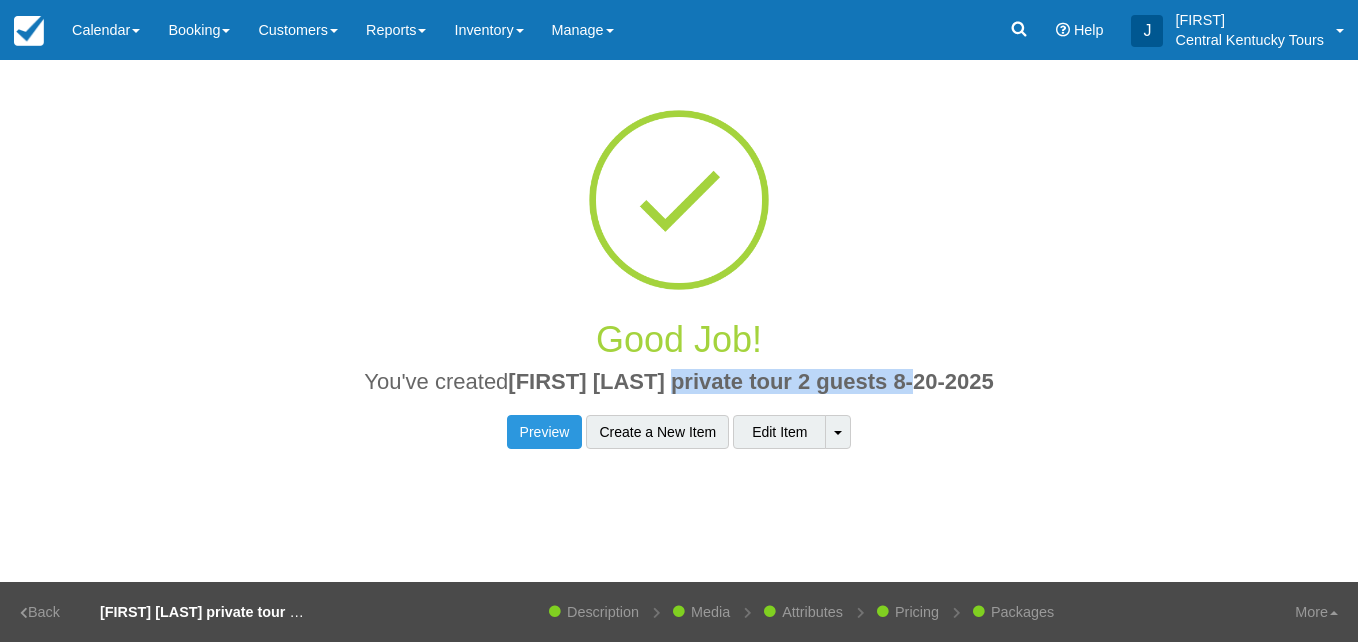 drag, startPoint x: 977, startPoint y: 380, endPoint x: 706, endPoint y: 369, distance: 271.22314 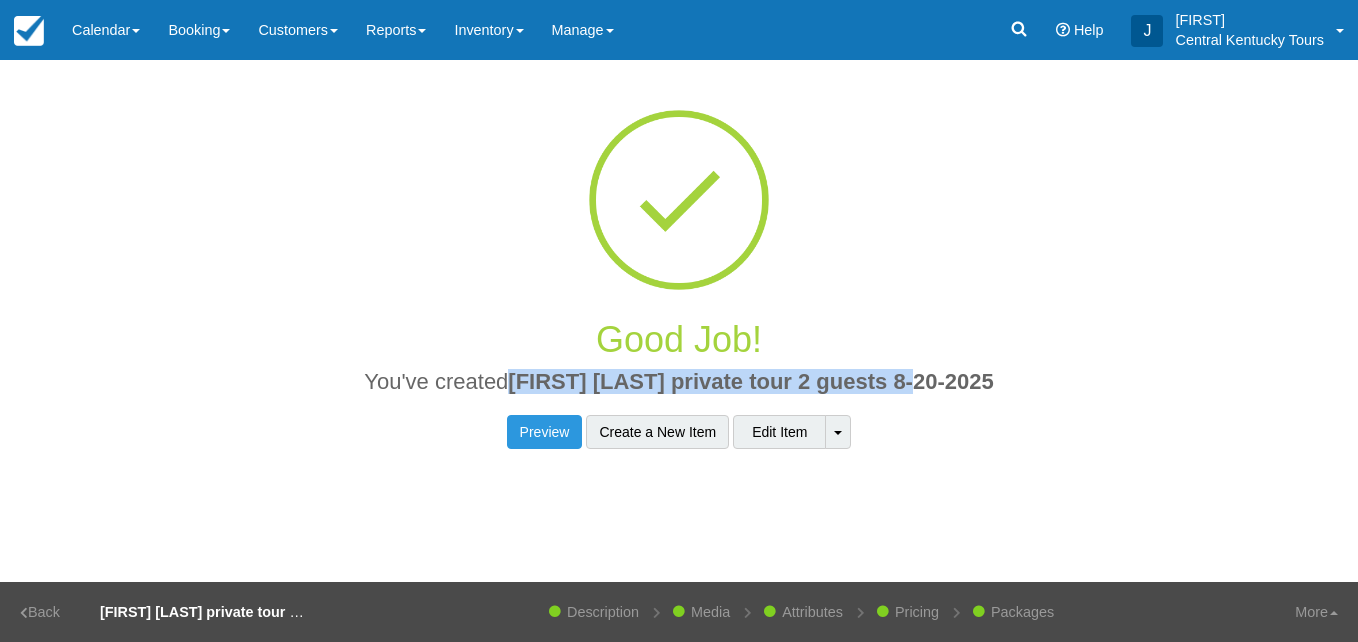 drag, startPoint x: 962, startPoint y: 378, endPoint x: 550, endPoint y: 378, distance: 412 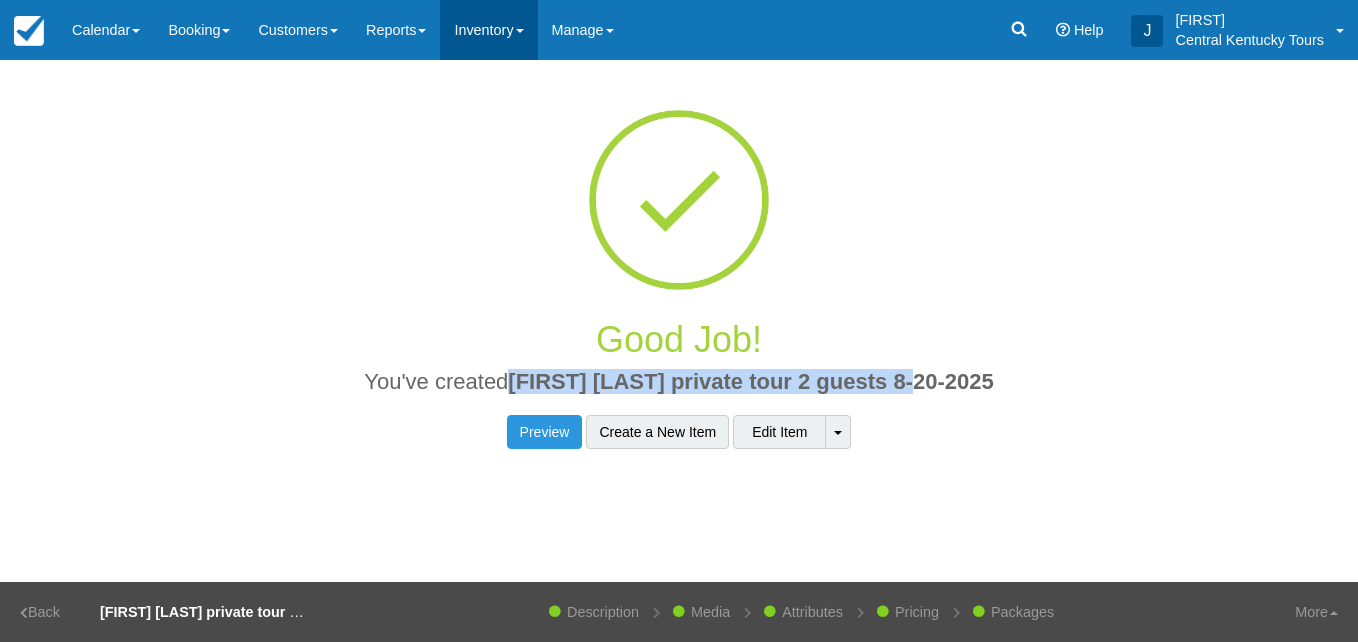 click on "Inventory" at bounding box center (488, 30) 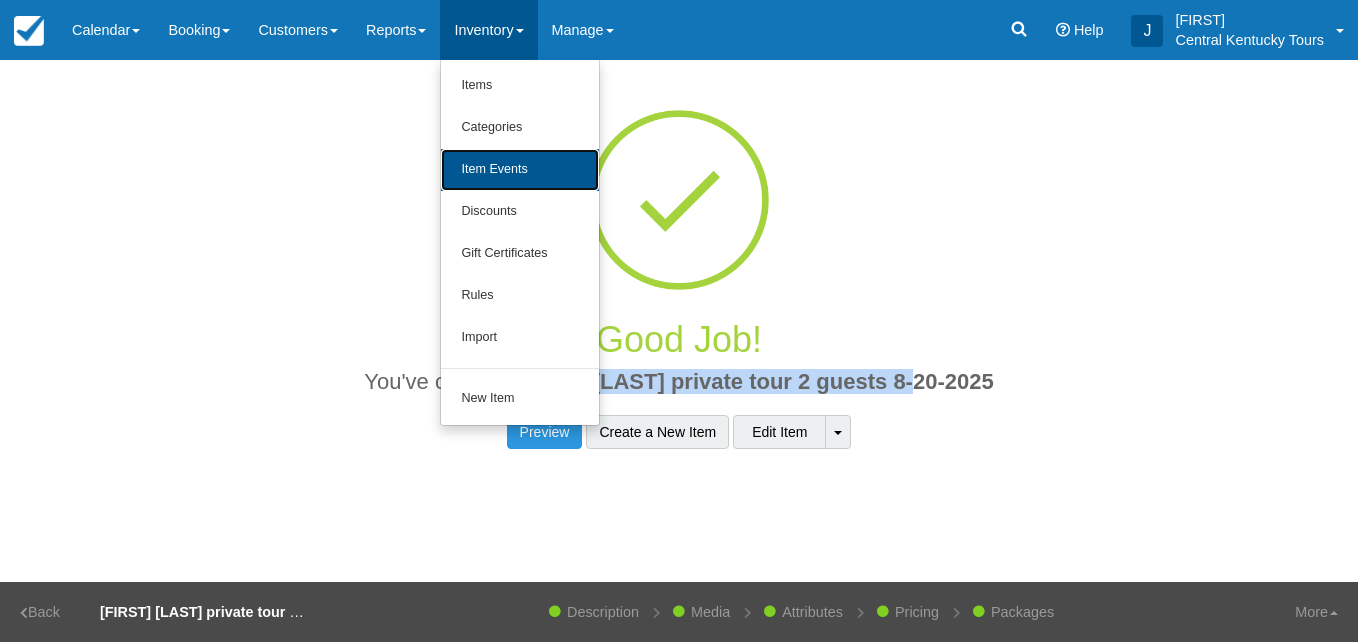 click on "Item Events" at bounding box center (520, 170) 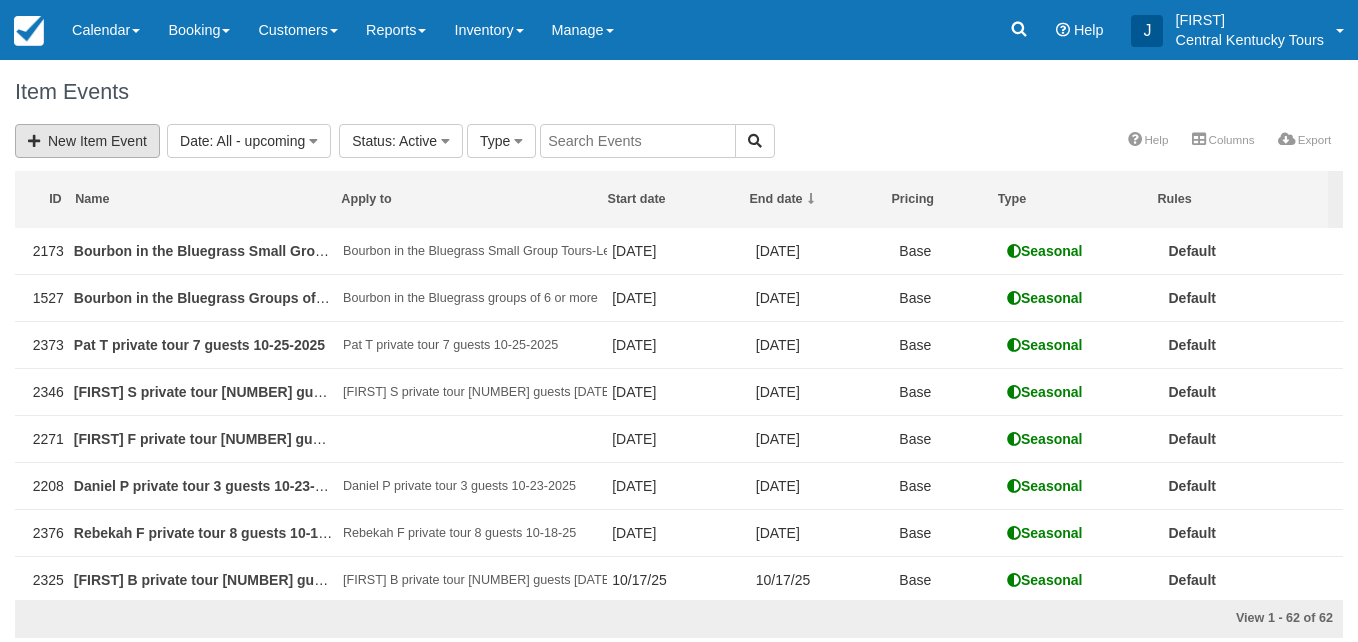 scroll, scrollTop: 0, scrollLeft: 0, axis: both 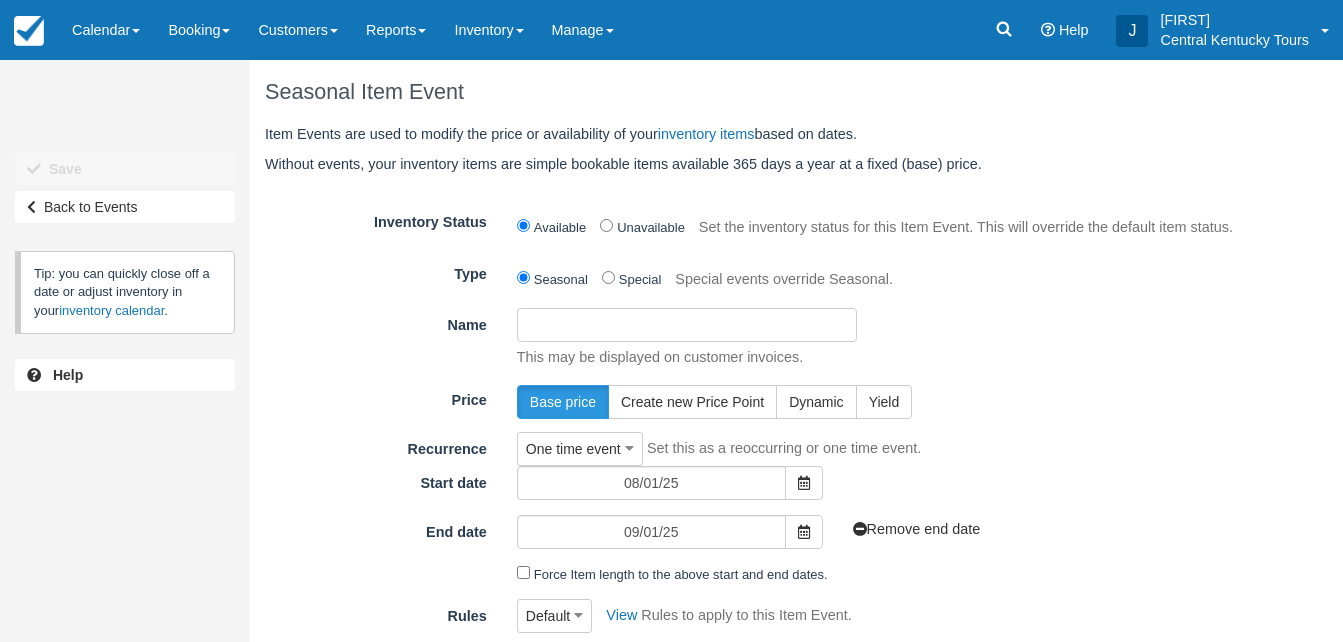 click on "Name" at bounding box center (687, 325) 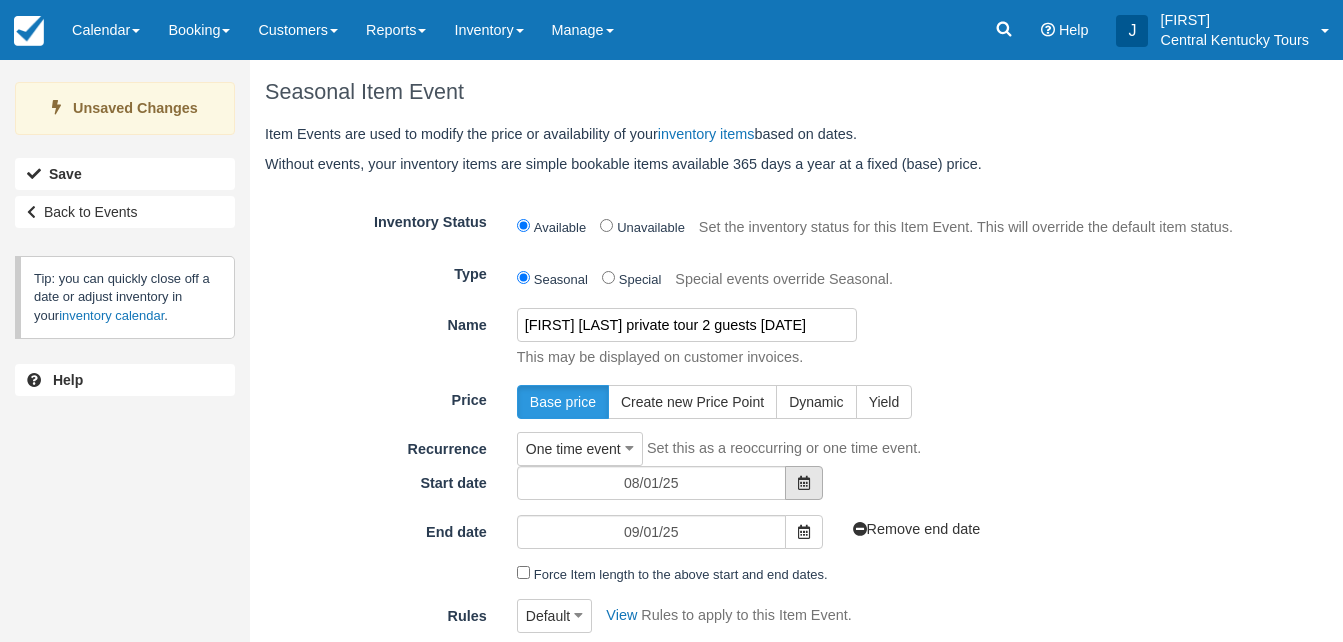 type on "[FIRST] [LAST] private tour 2 guests [DATE]" 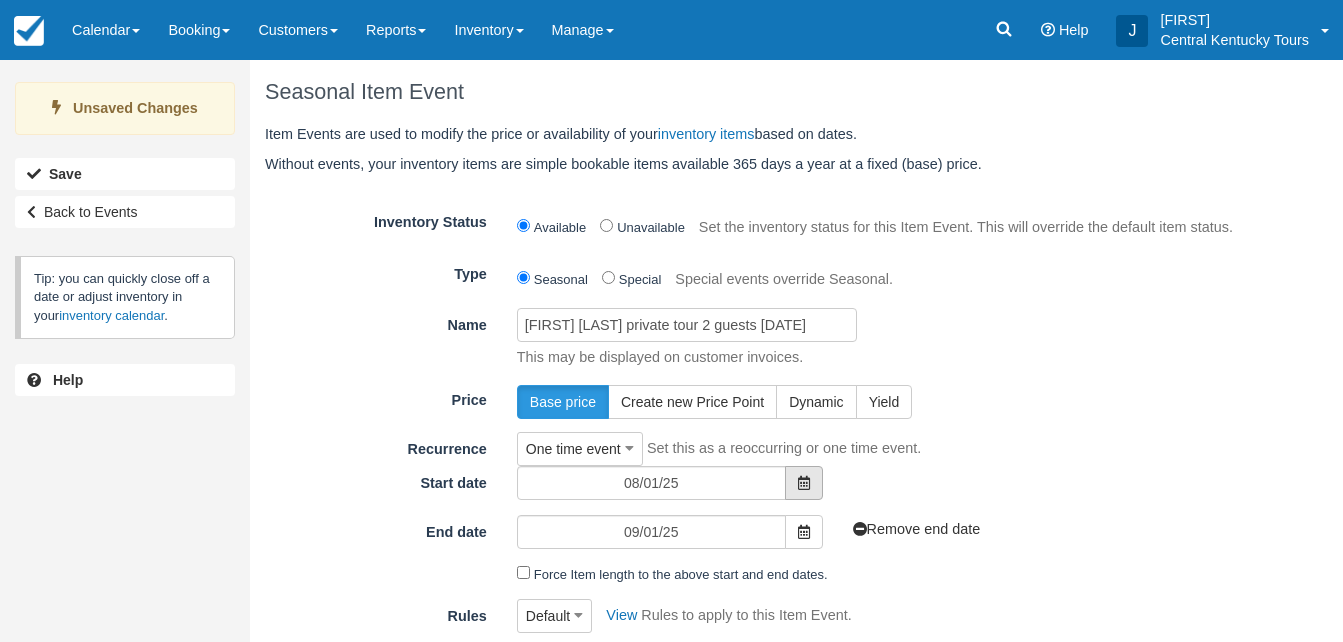 click at bounding box center (804, 483) 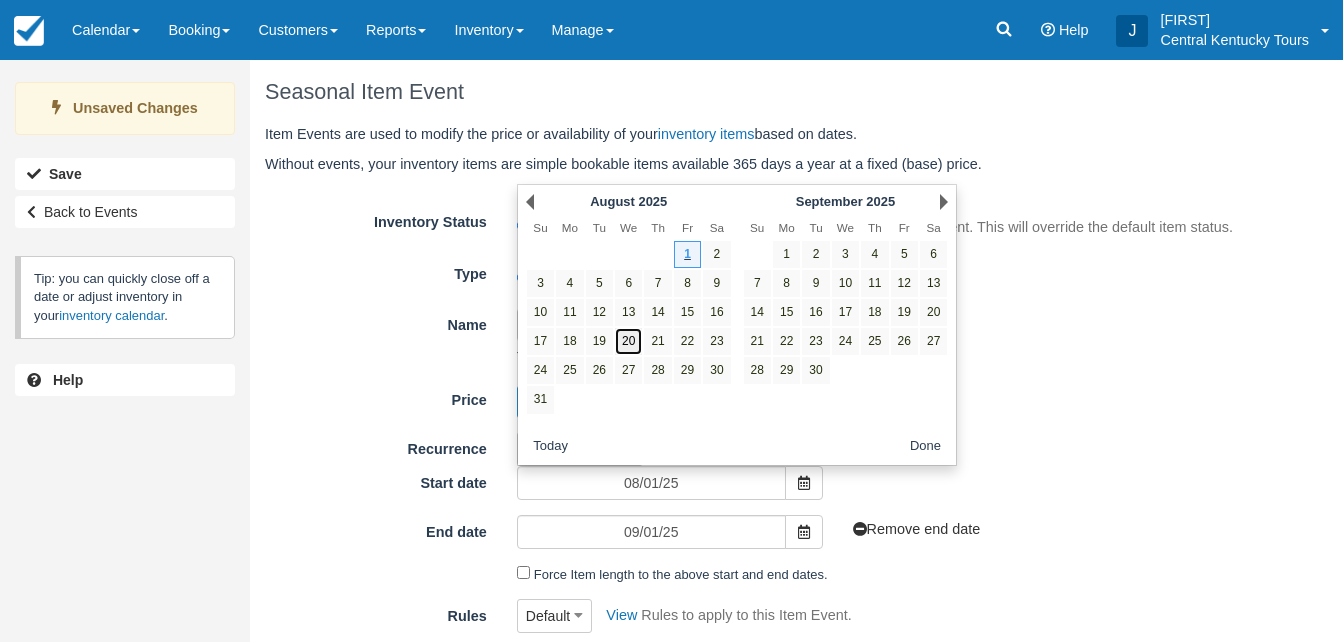 click on "20" at bounding box center [628, 341] 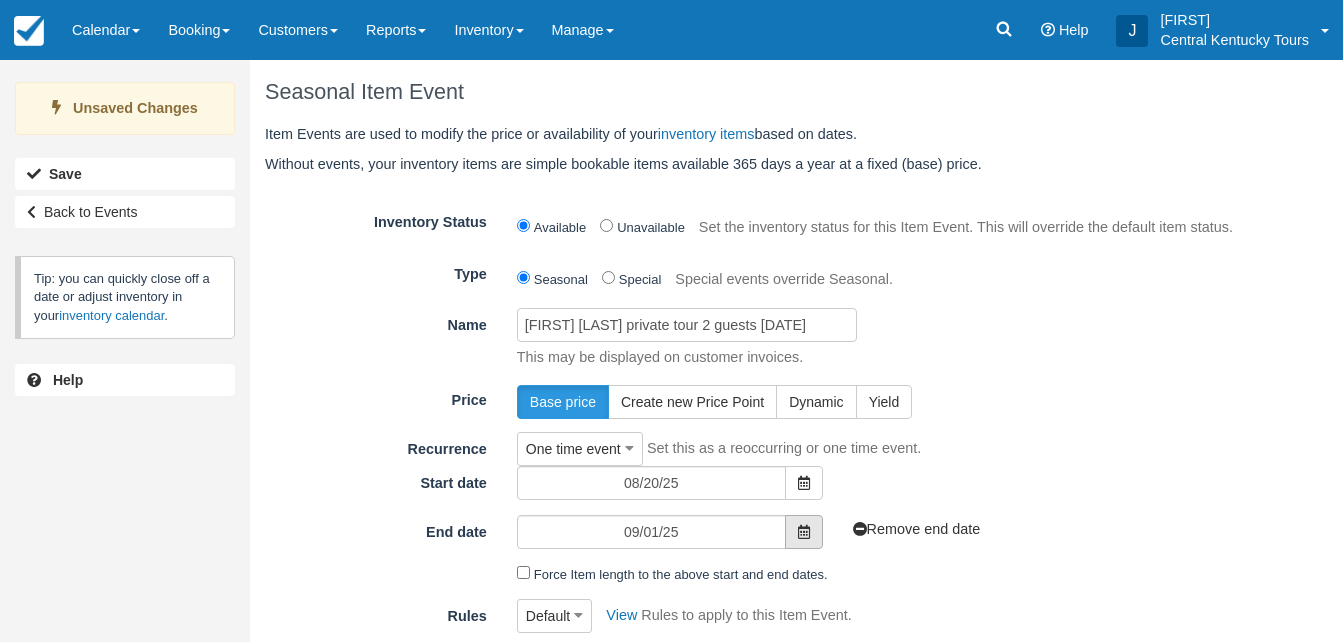 click at bounding box center (804, 532) 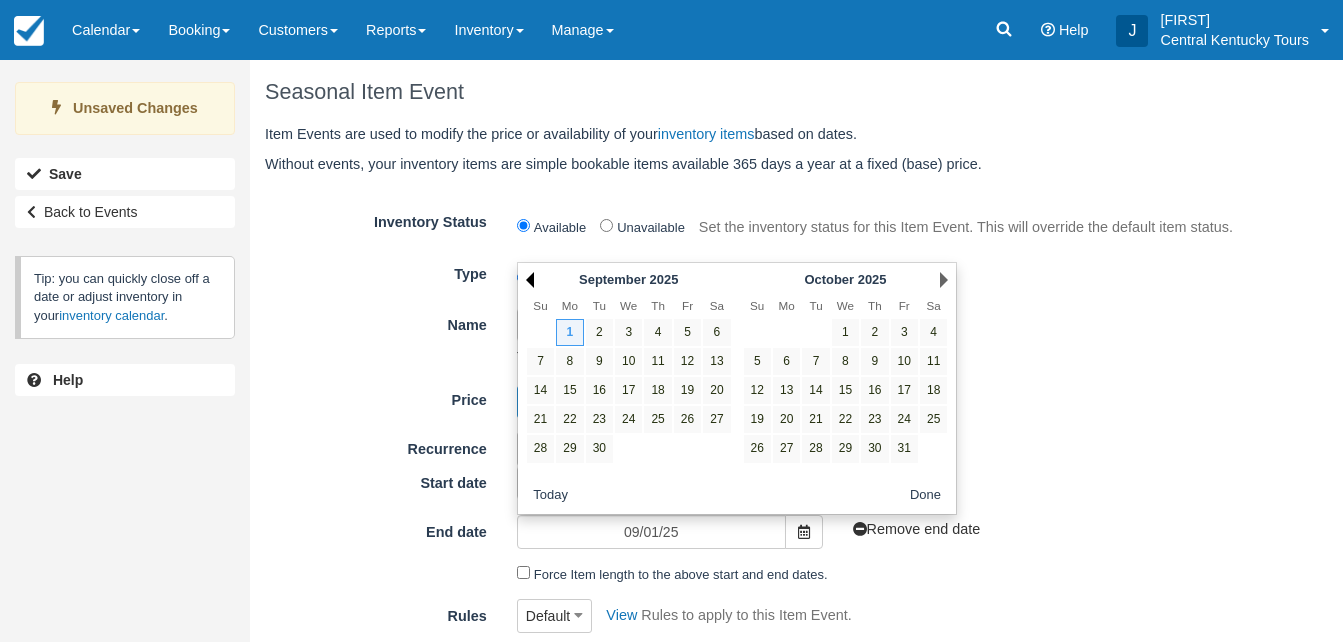 click on "Prev" at bounding box center [530, 280] 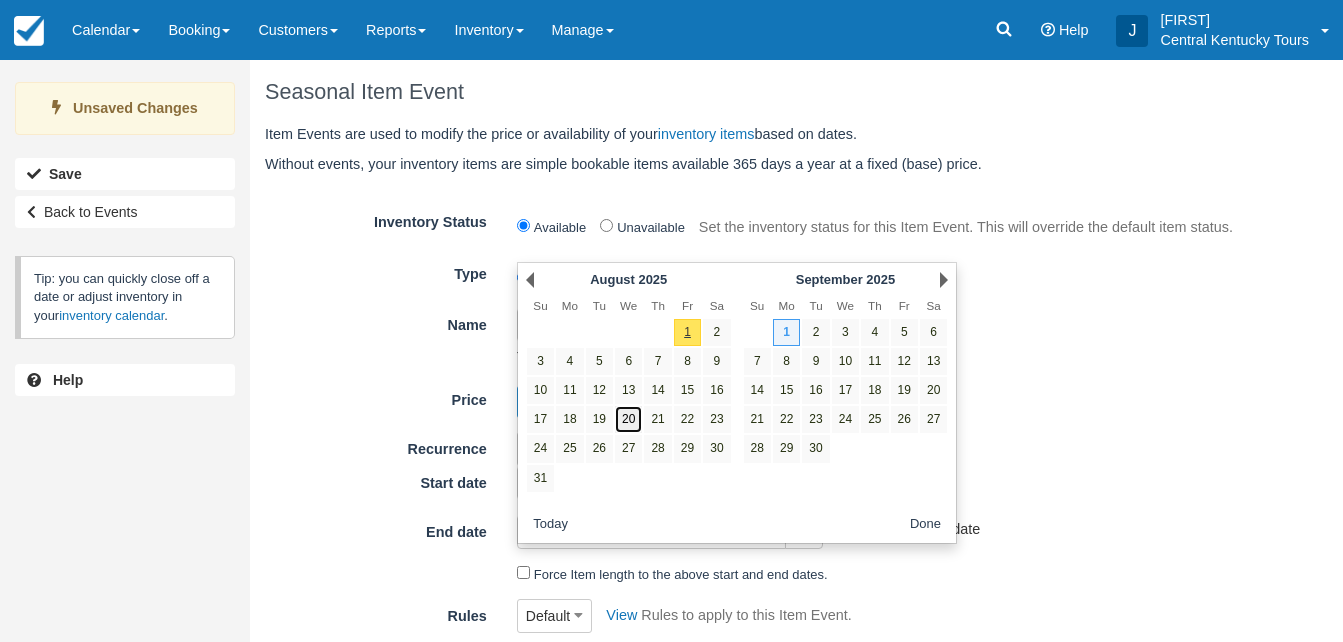 click on "20" at bounding box center [628, 419] 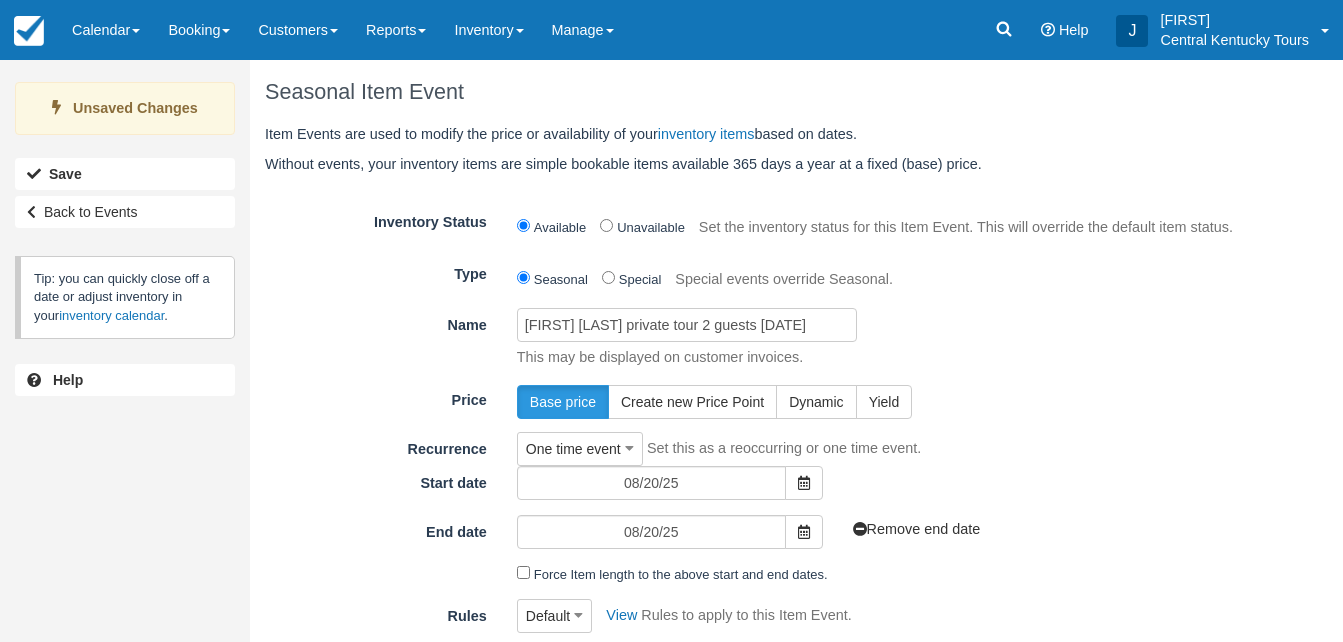 click on "One time event
One time event Weekly (by day of week) Always (don't expire)
Set this as a reoccurring or one time event." at bounding box center (879, 449) 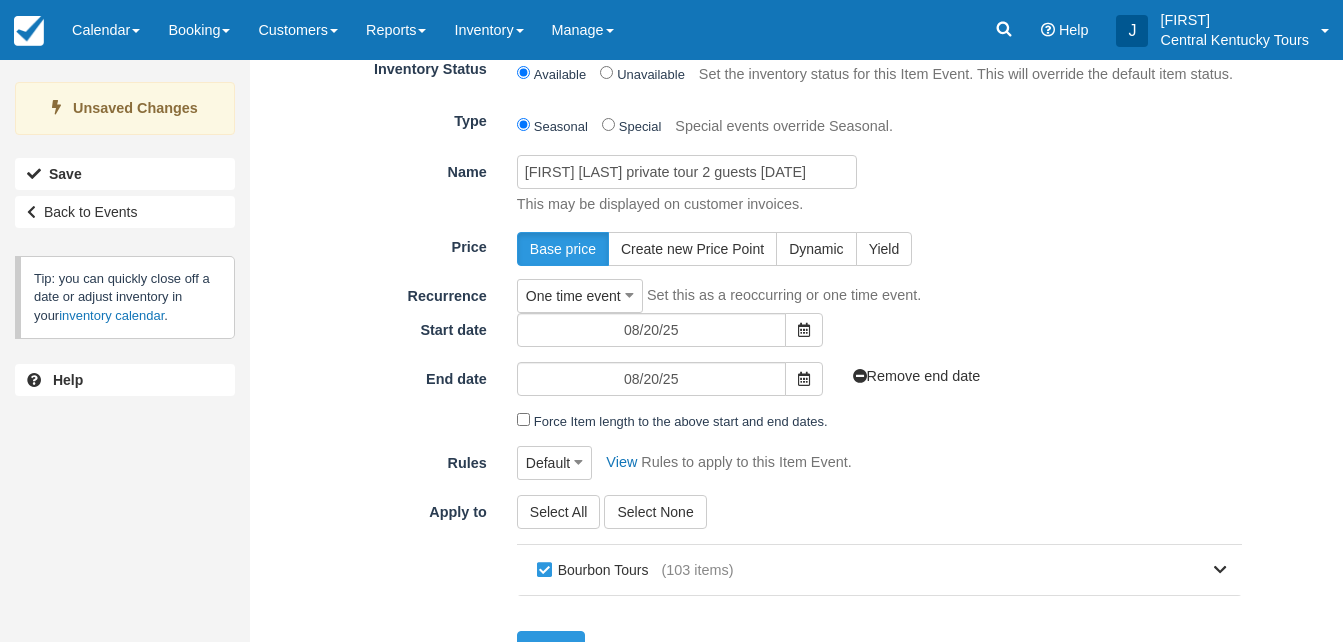 scroll, scrollTop: 191, scrollLeft: 0, axis: vertical 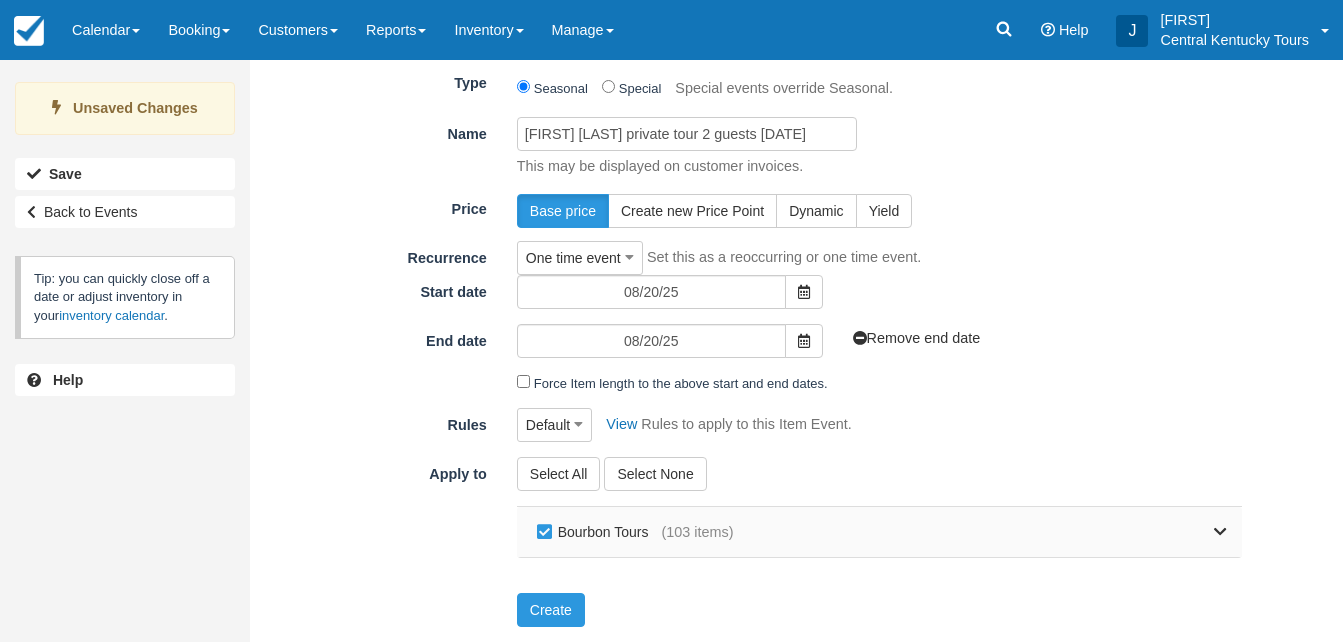 drag, startPoint x: 1066, startPoint y: 433, endPoint x: 546, endPoint y: 527, distance: 528.42786 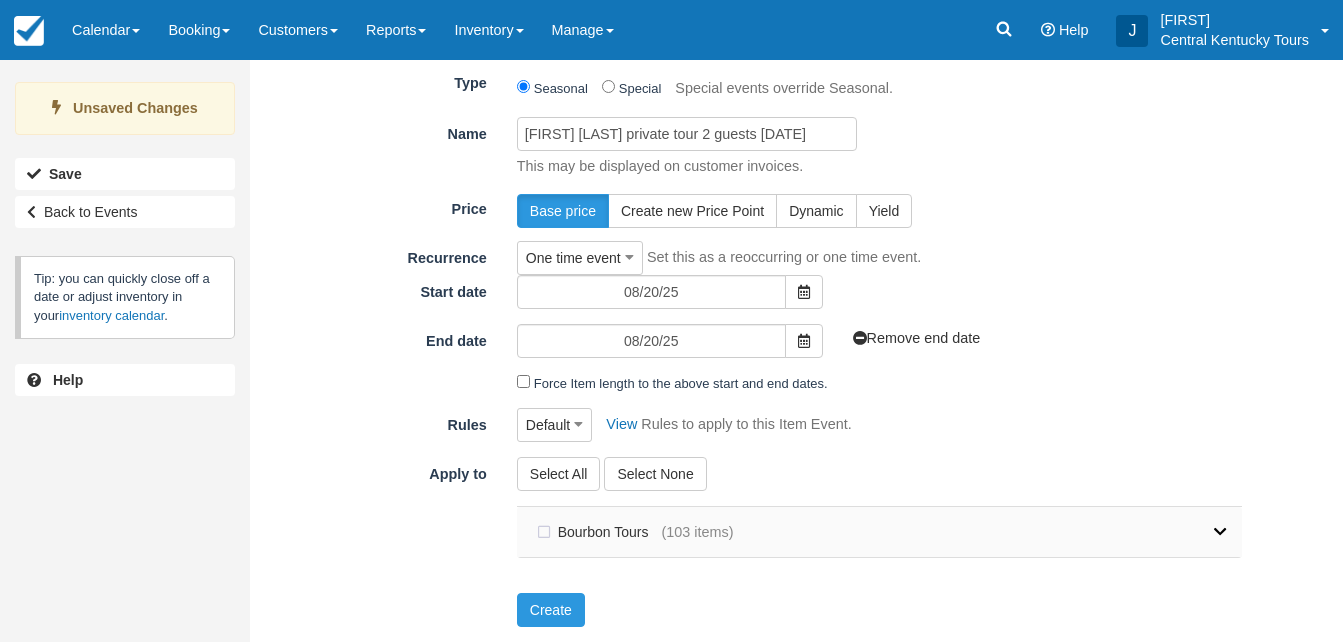 click at bounding box center (981, 532) 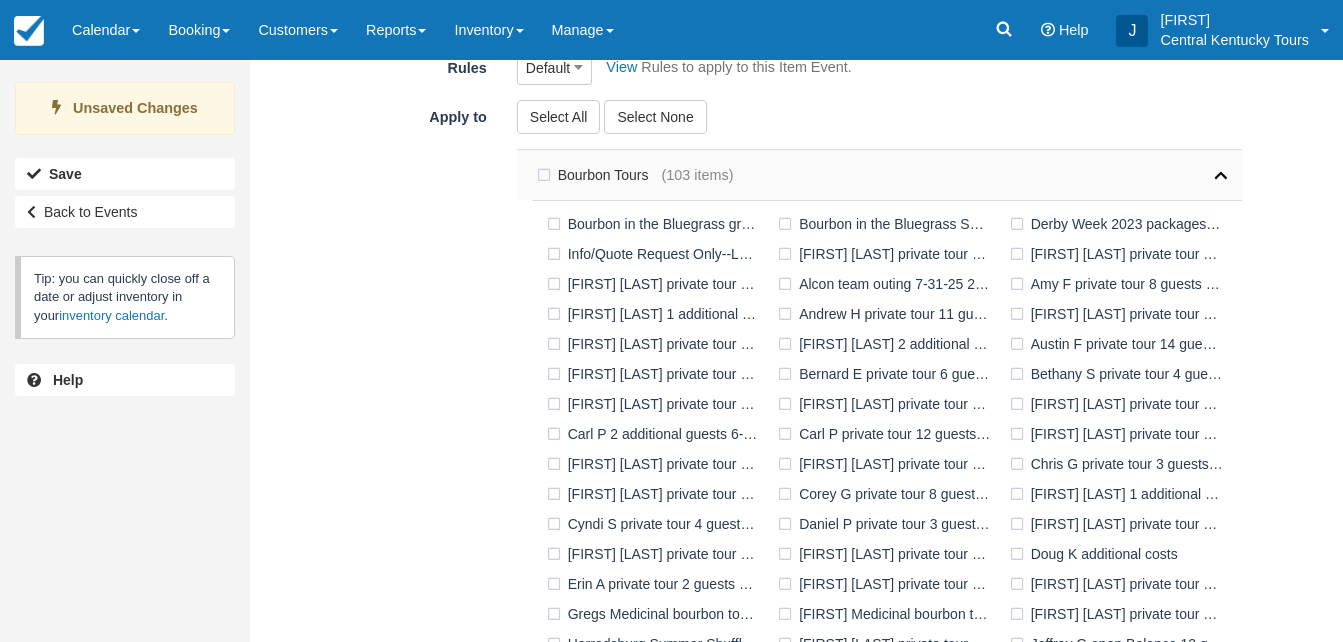 scroll, scrollTop: 553, scrollLeft: 0, axis: vertical 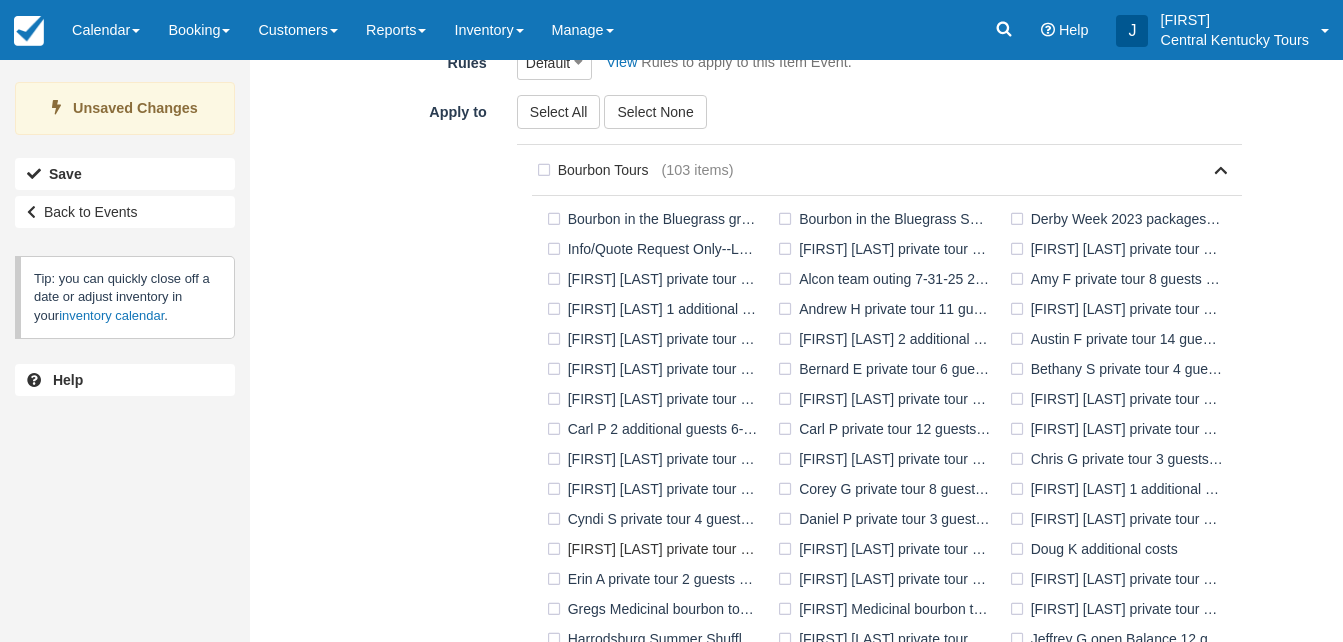 click on "[FIRST] [LAST] private tour 2 guests 8-20-2025" at bounding box center (657, 549) 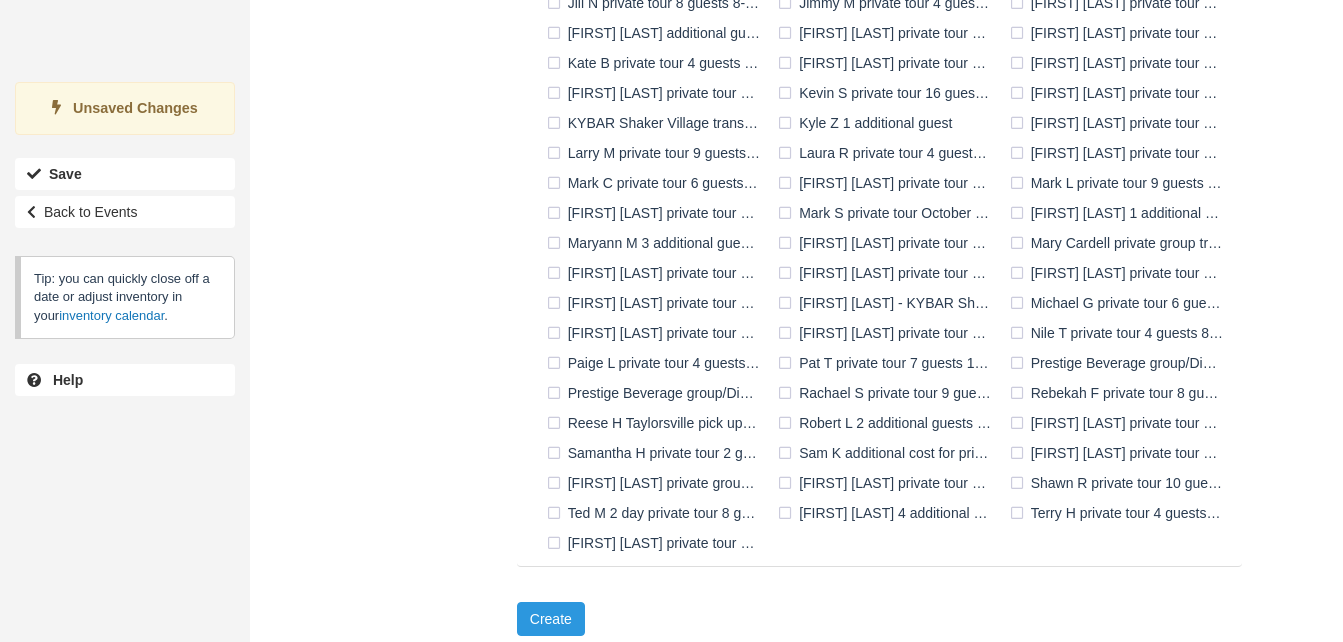 scroll, scrollTop: 1258, scrollLeft: 0, axis: vertical 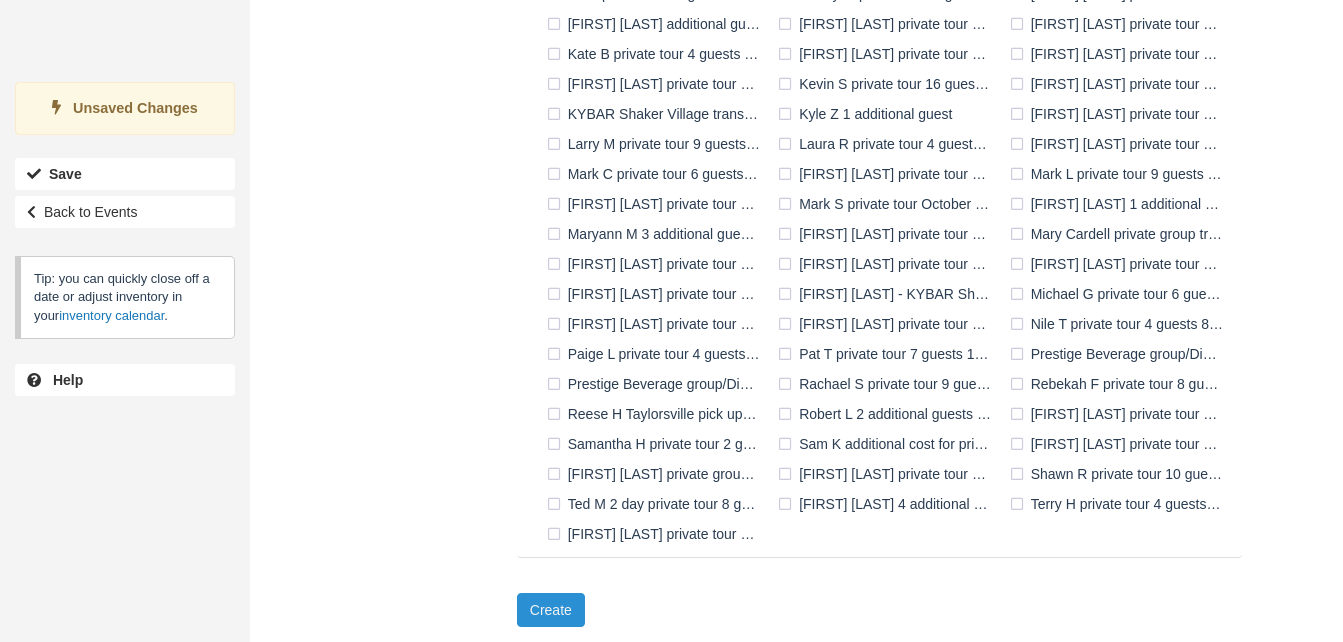 click on "Create" at bounding box center (551, 610) 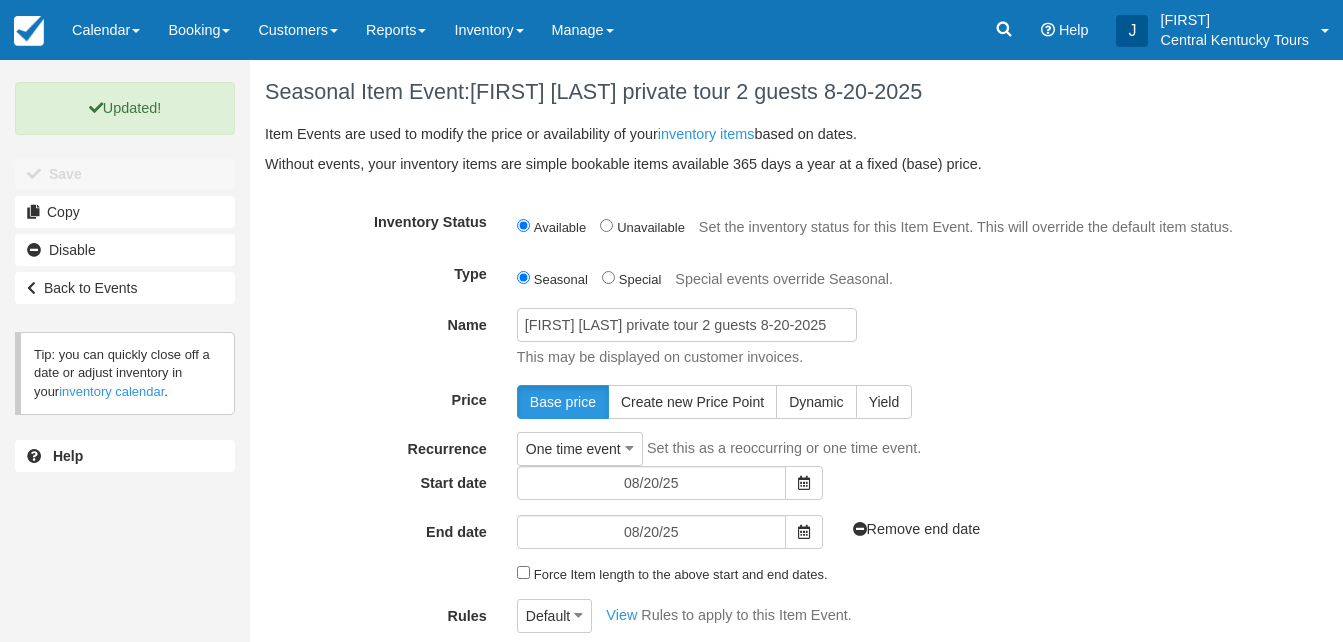 scroll, scrollTop: 0, scrollLeft: 0, axis: both 